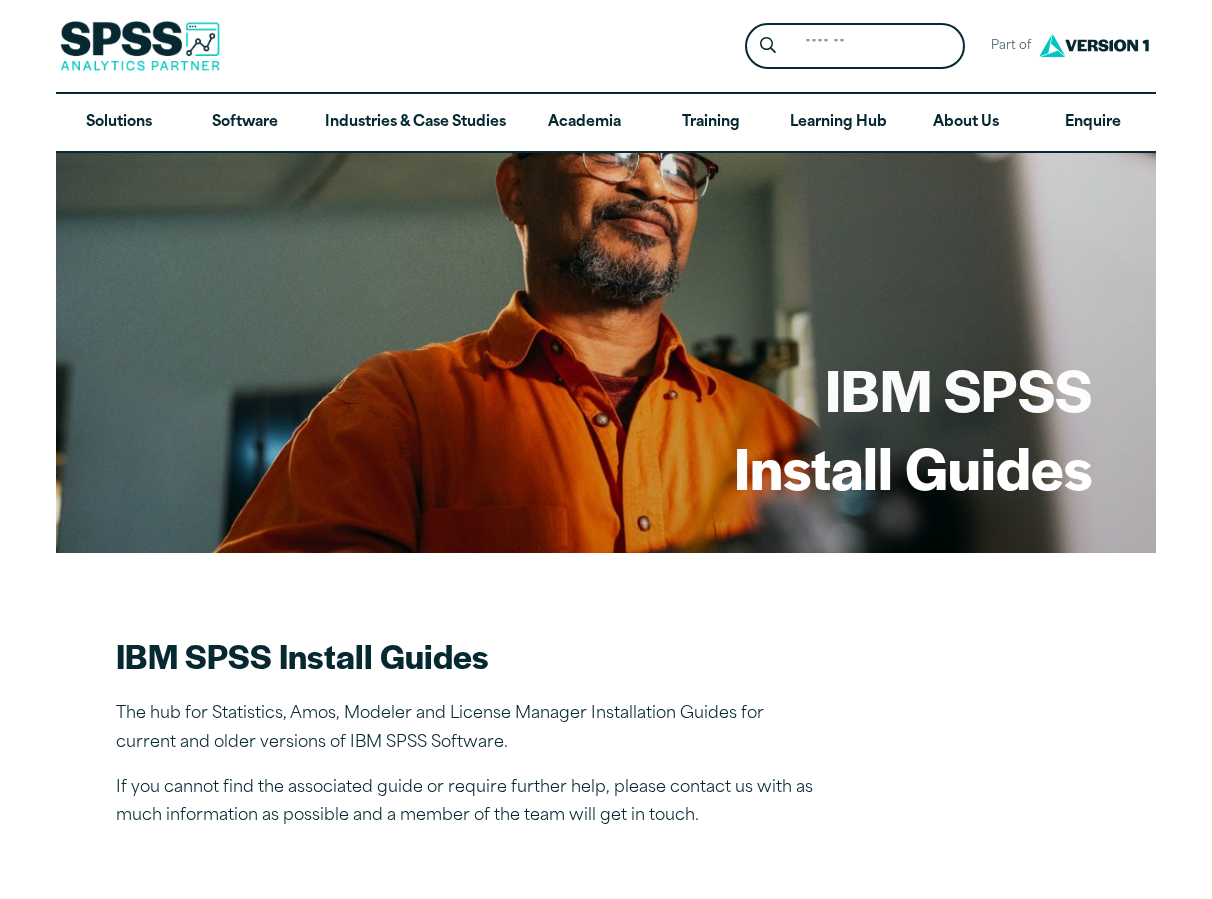 scroll, scrollTop: 510, scrollLeft: 0, axis: vertical 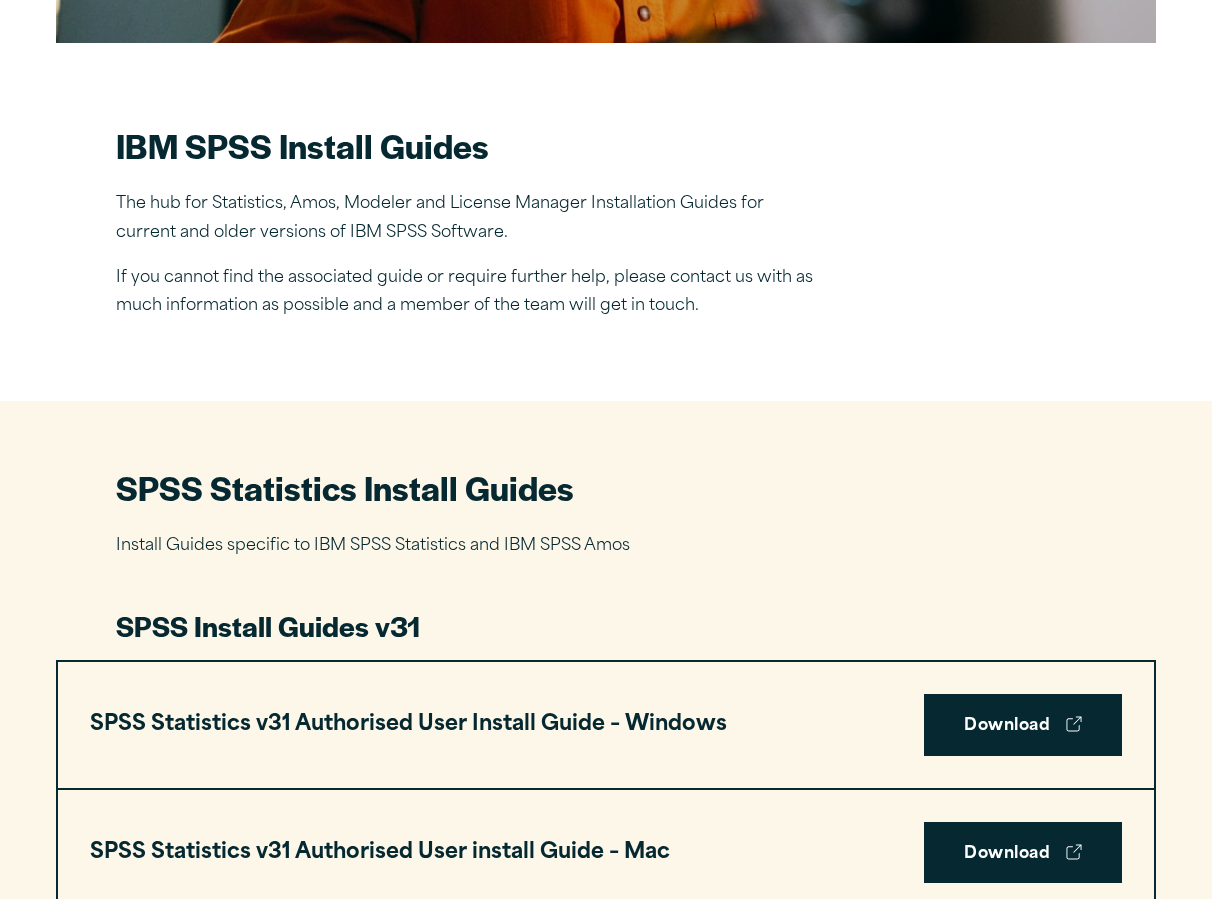 click on "IBM SPSS Install Guides
IBM SPSS Install Guides
The hub for Statistics, Amos, Modeler and License Manager Installation Guides for current and older versions of IBM SPSS Software.
If you cannot find the associated guide or require further help, please contact us with as much information as possible and a member of the team will get in touch.
SPSS Statistics Install Guides
Install Guides specific to IBM SPSS Statistics and IBM SPSS Amos
SPSS Install Guides v31
SPSS Statistics v31 Authorised User Install Guide – Windows
Download" at bounding box center (606, 2470) 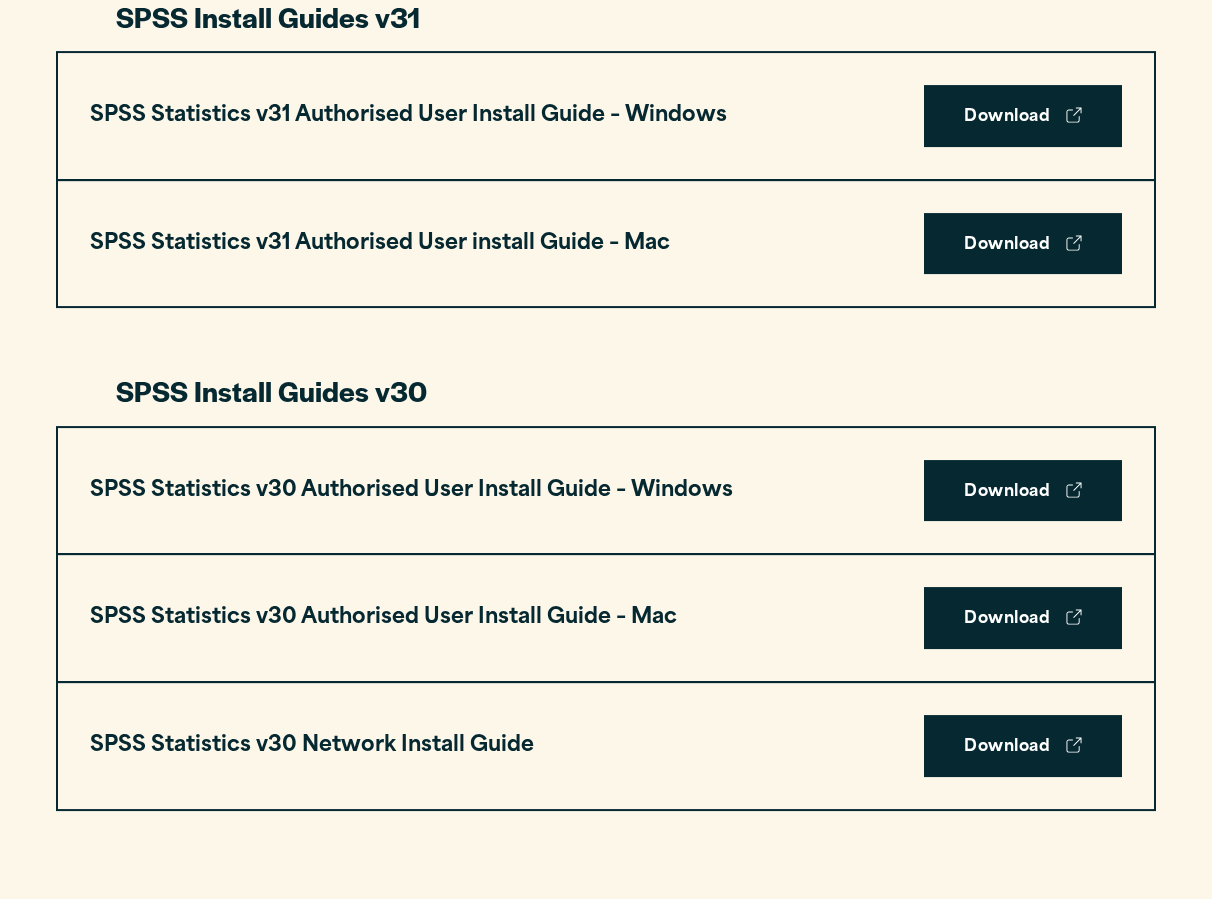 scroll, scrollTop: 1122, scrollLeft: 0, axis: vertical 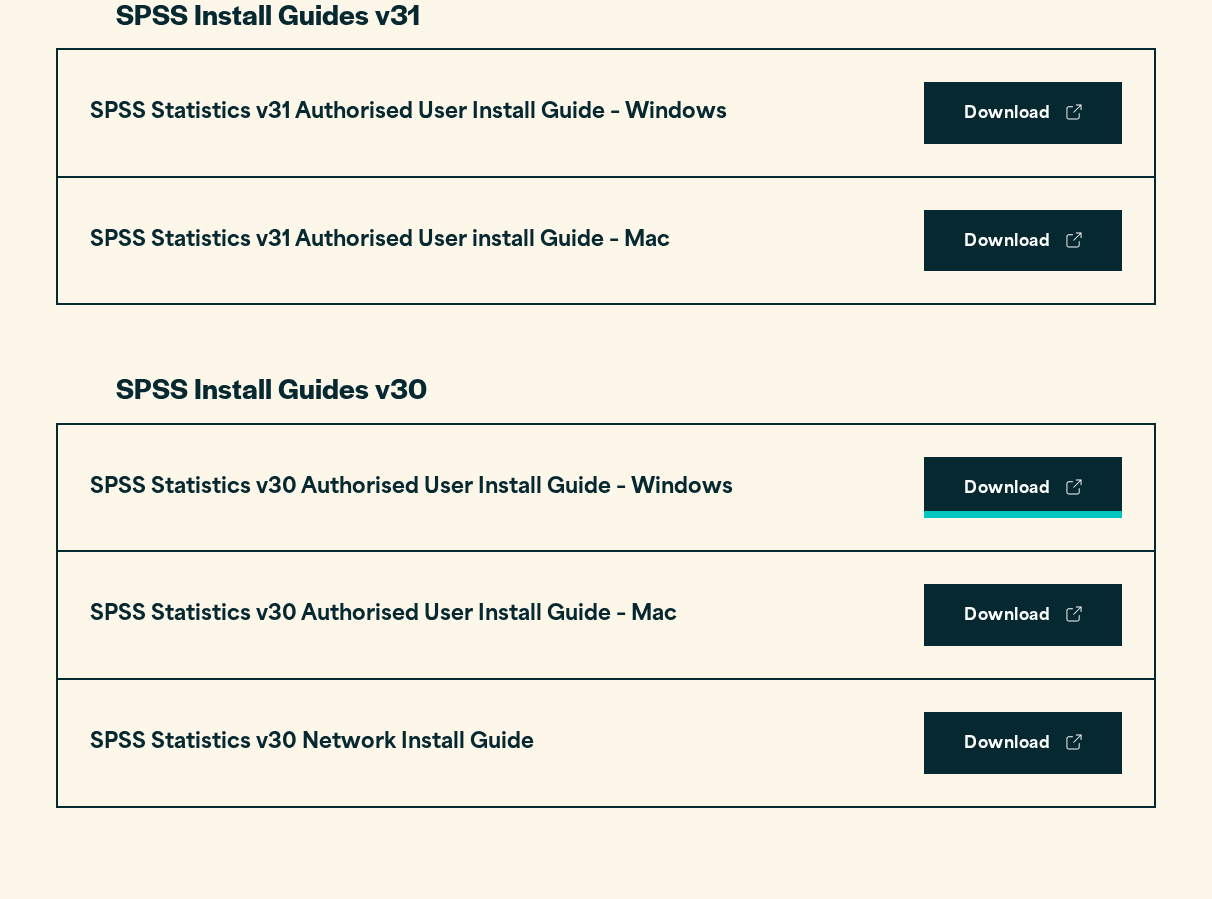 click on "Download" at bounding box center (1023, 488) 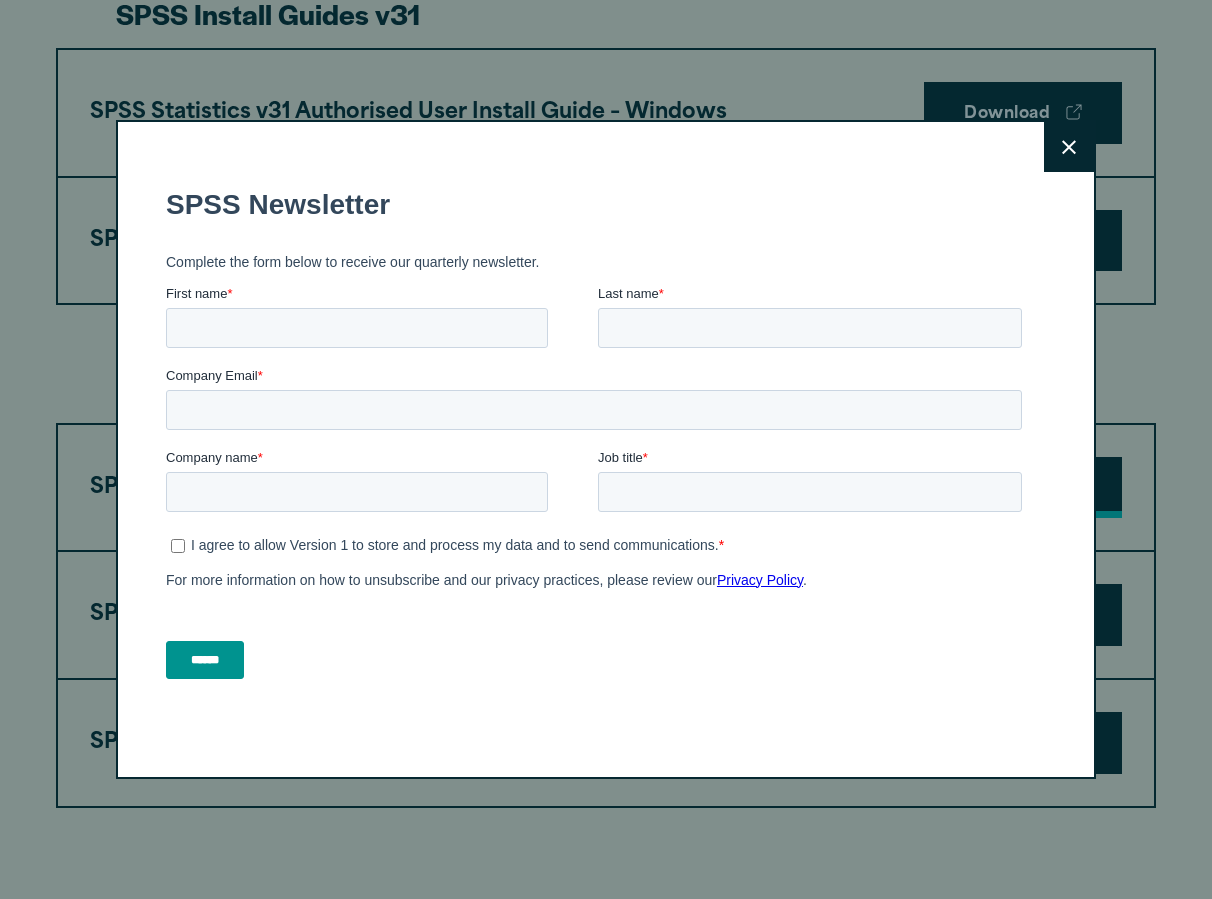 scroll, scrollTop: 0, scrollLeft: 0, axis: both 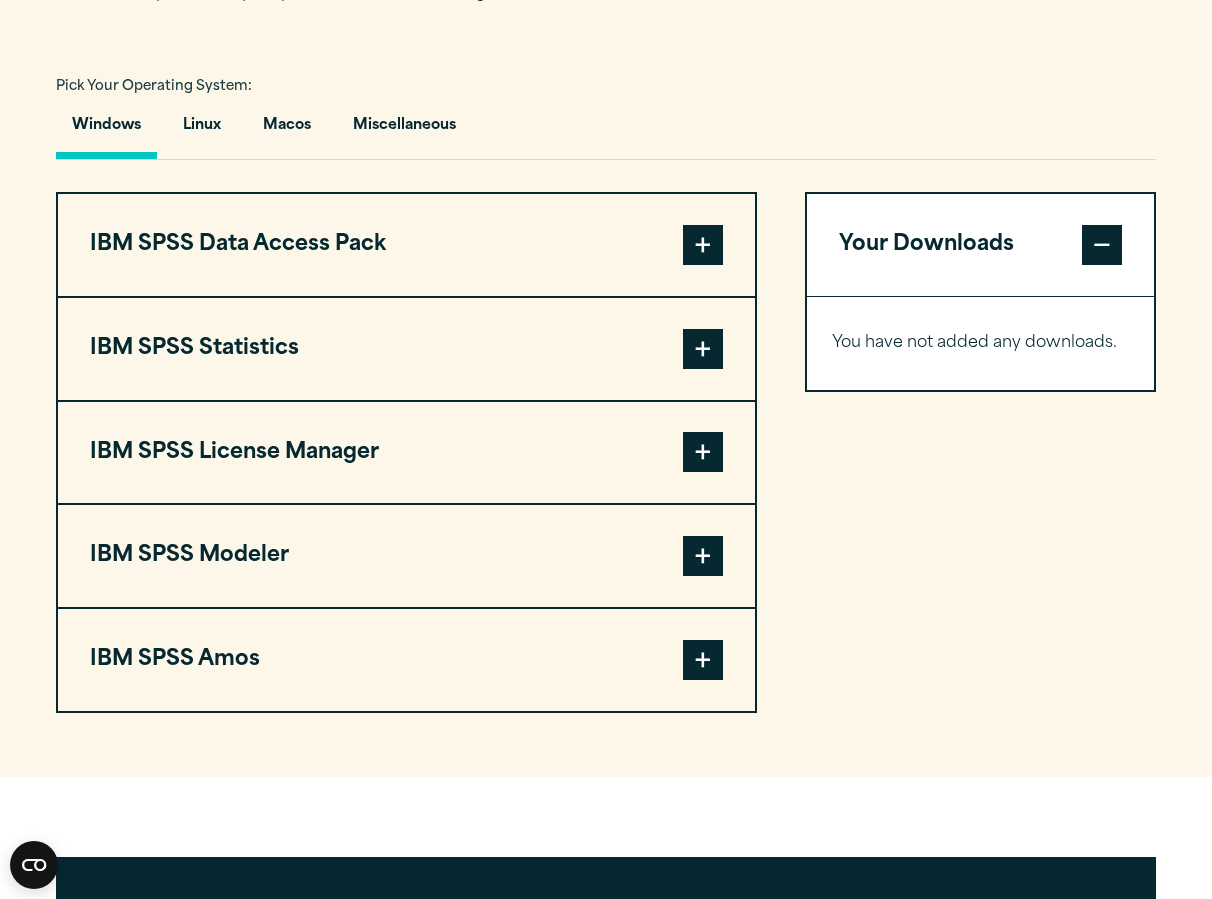 click at bounding box center [703, 349] 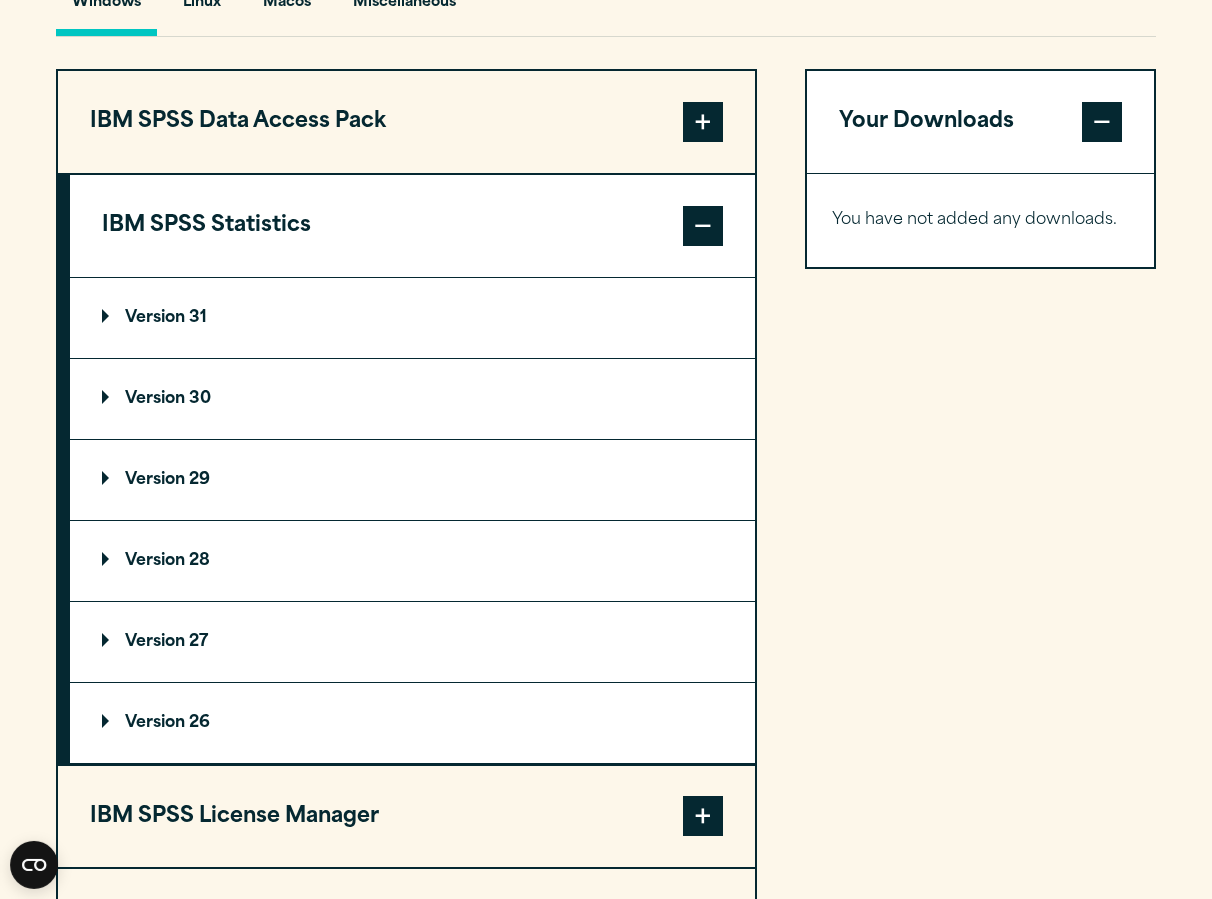 scroll, scrollTop: 1836, scrollLeft: 0, axis: vertical 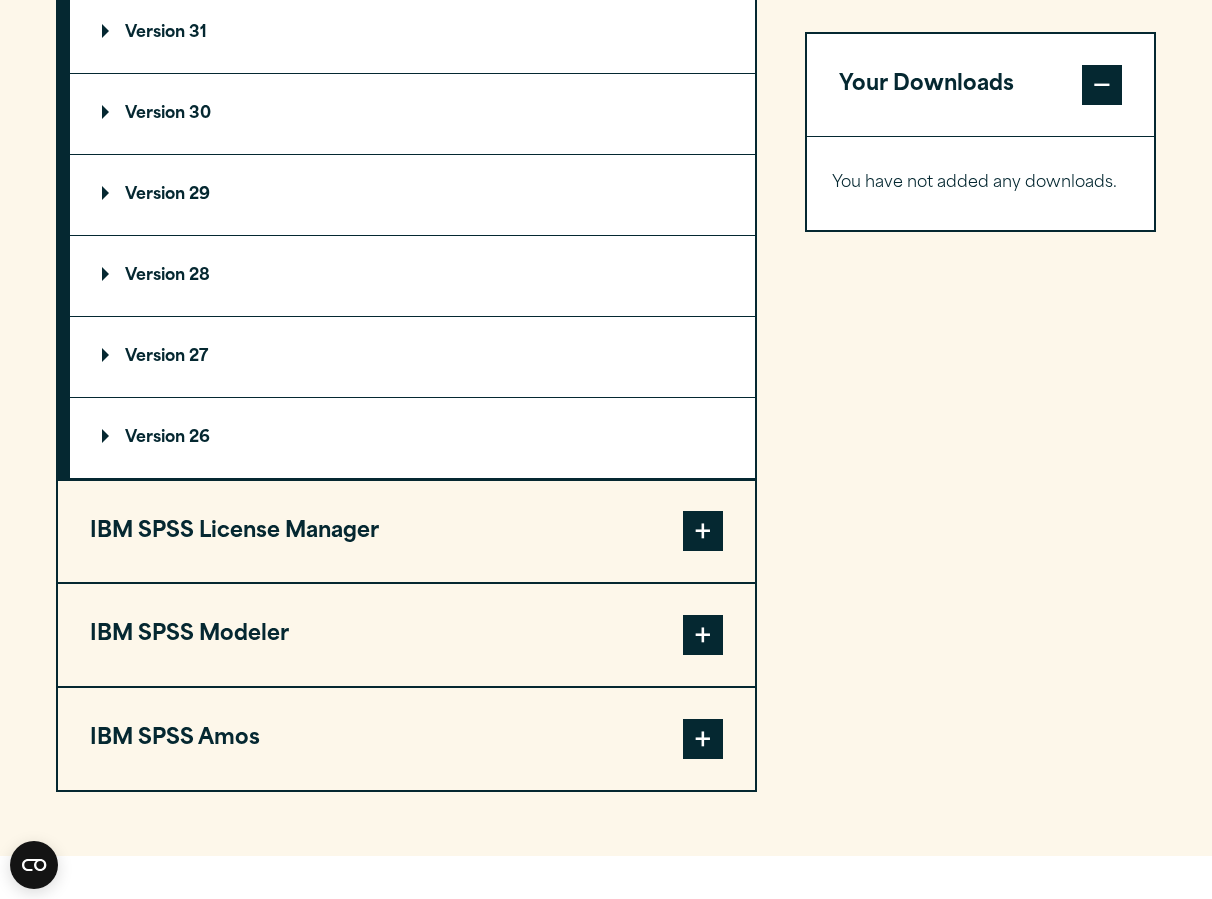 click on "Version 30" at bounding box center [412, 114] 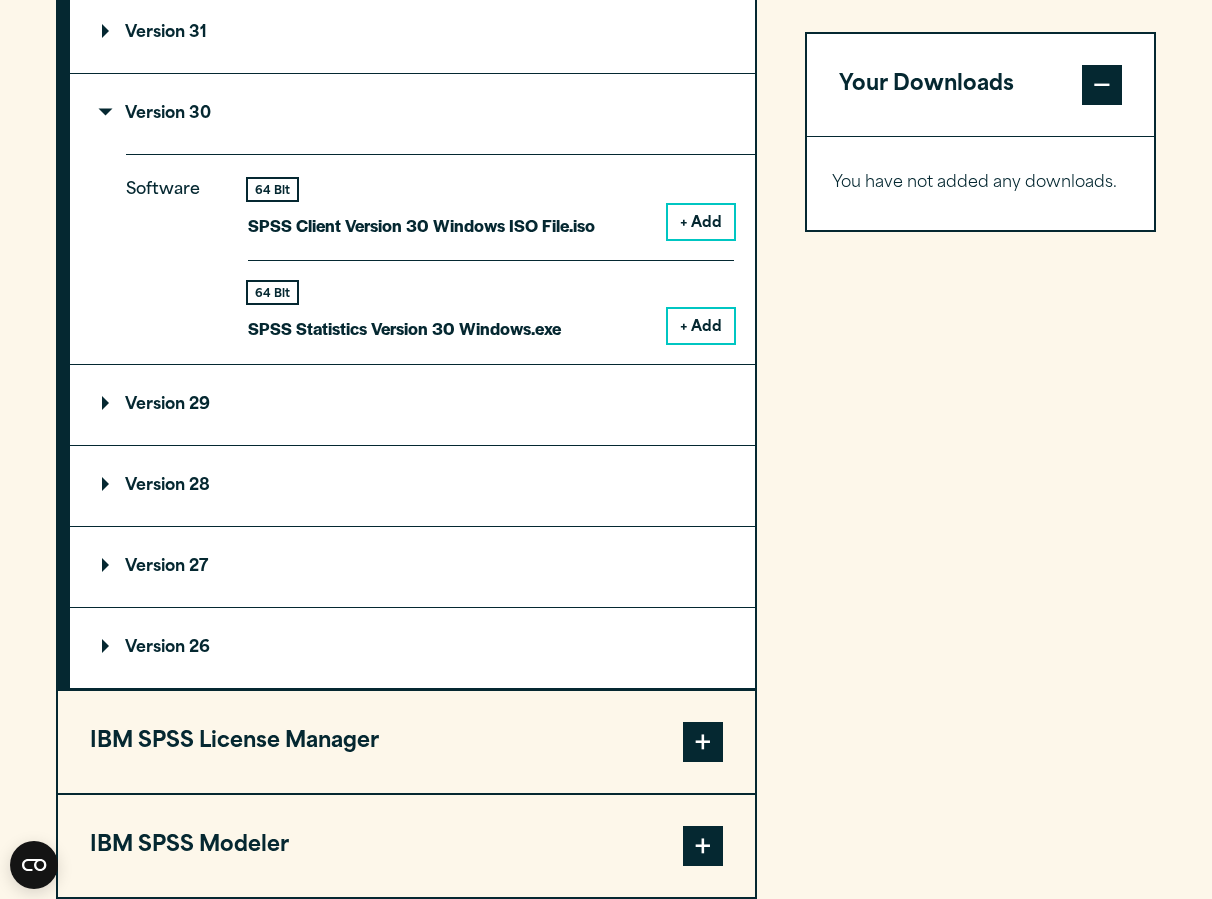 click on "+ Add" at bounding box center [701, 326] 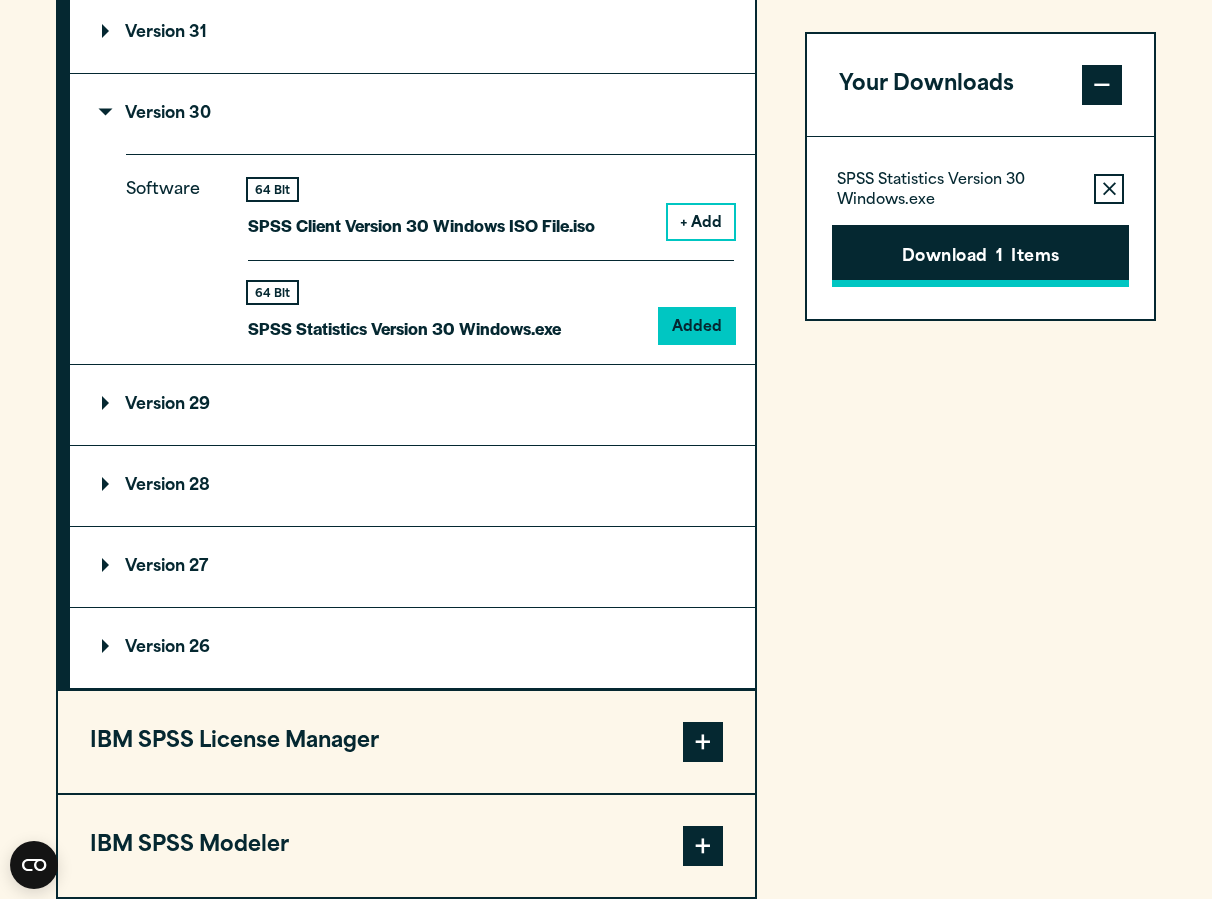 click on "Download  1  Items" at bounding box center [980, 256] 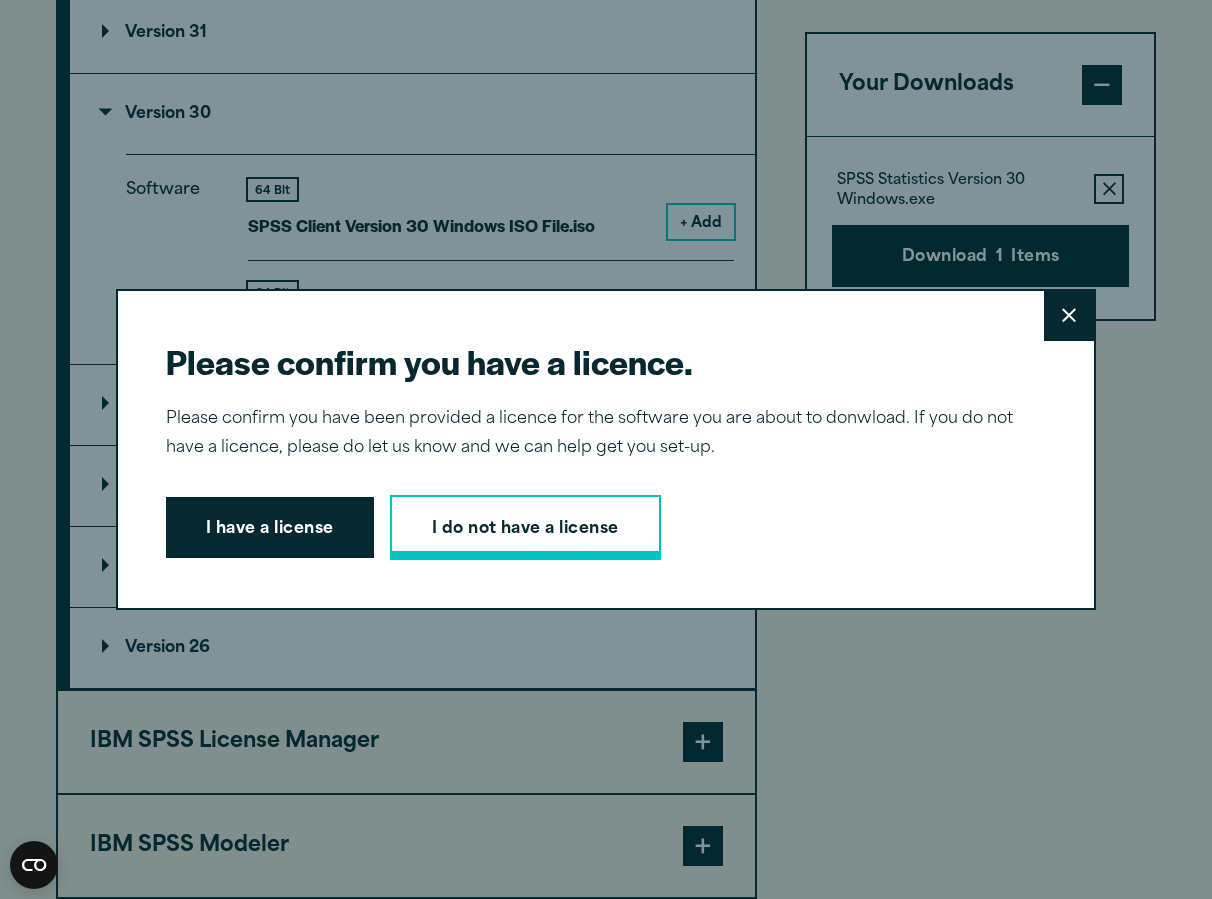 click on "I do not have a license" at bounding box center (525, 528) 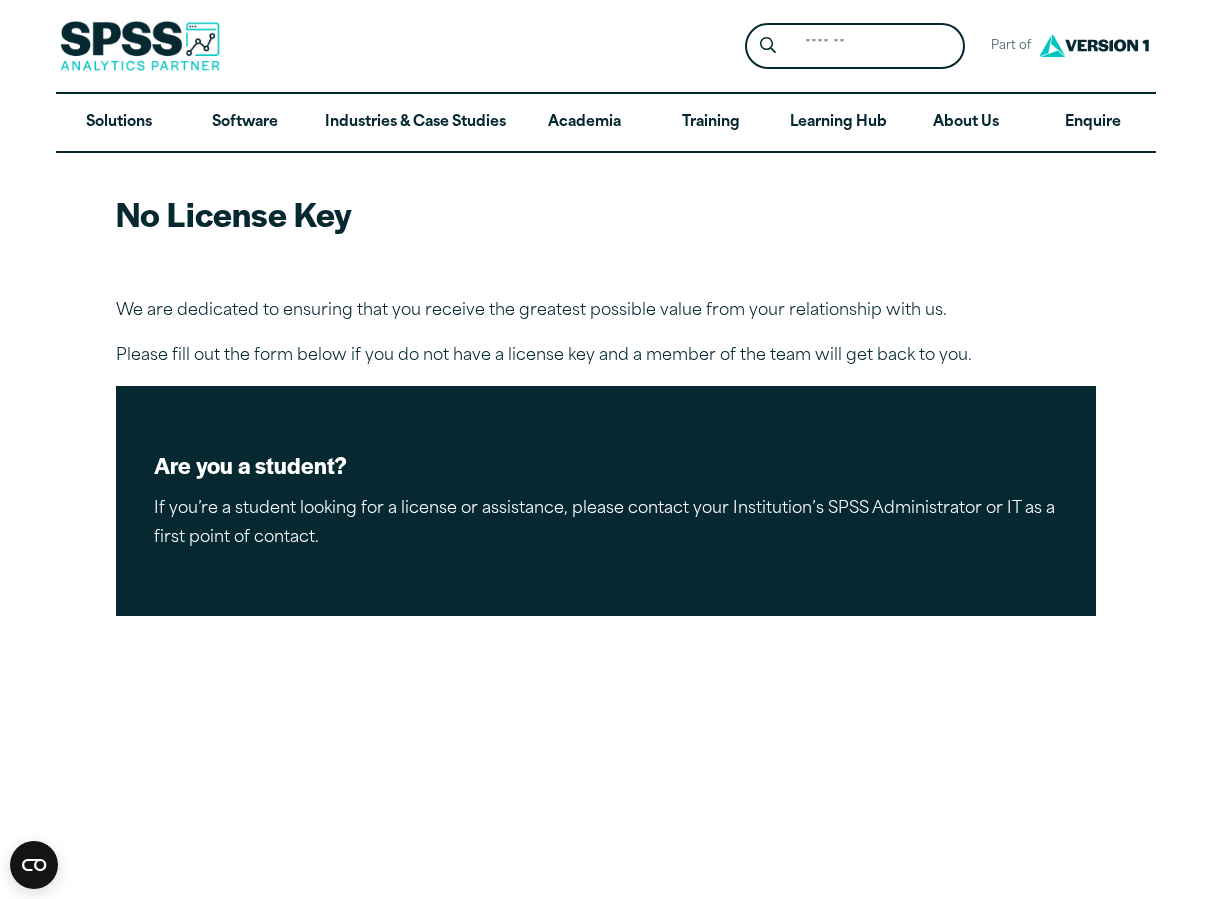 scroll, scrollTop: 0, scrollLeft: 0, axis: both 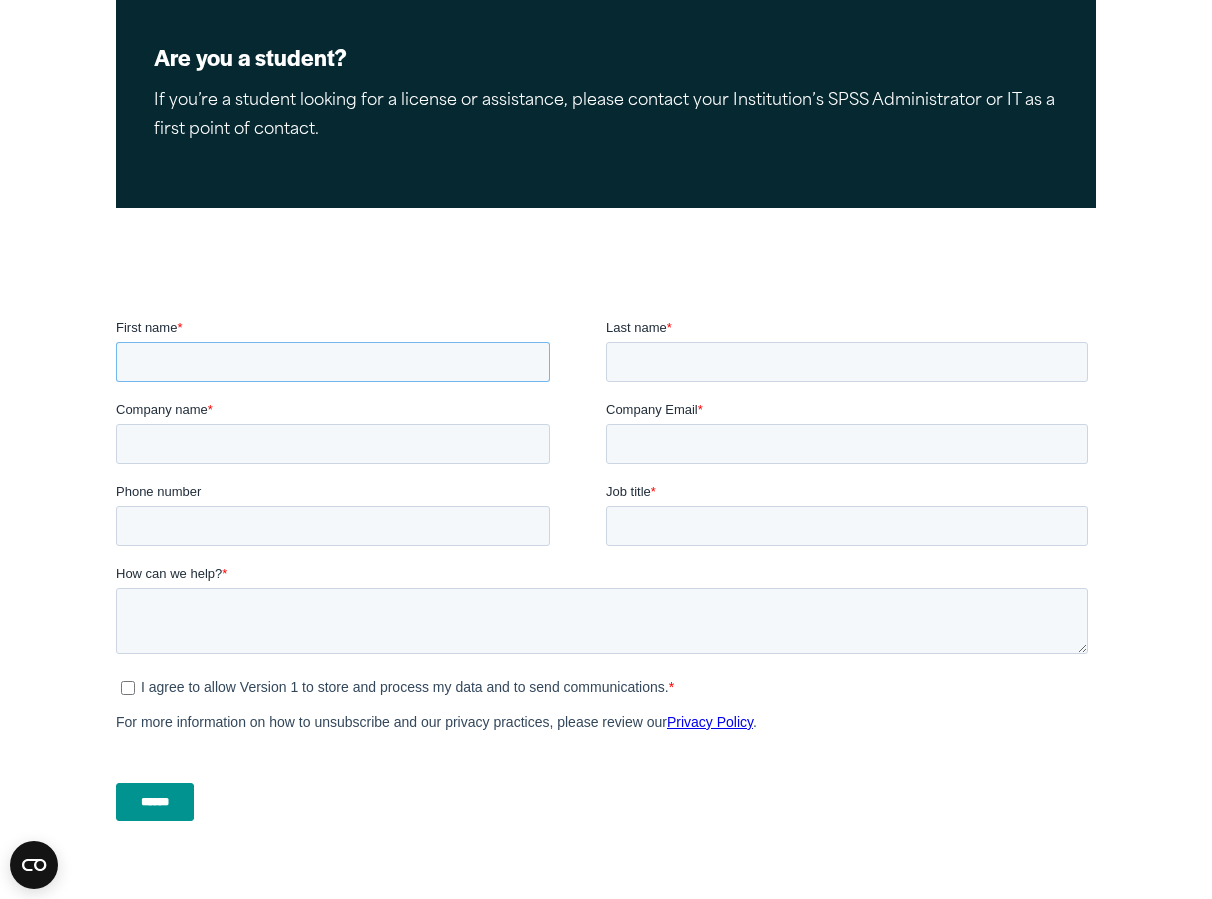 click on "First name *" at bounding box center (333, 362) 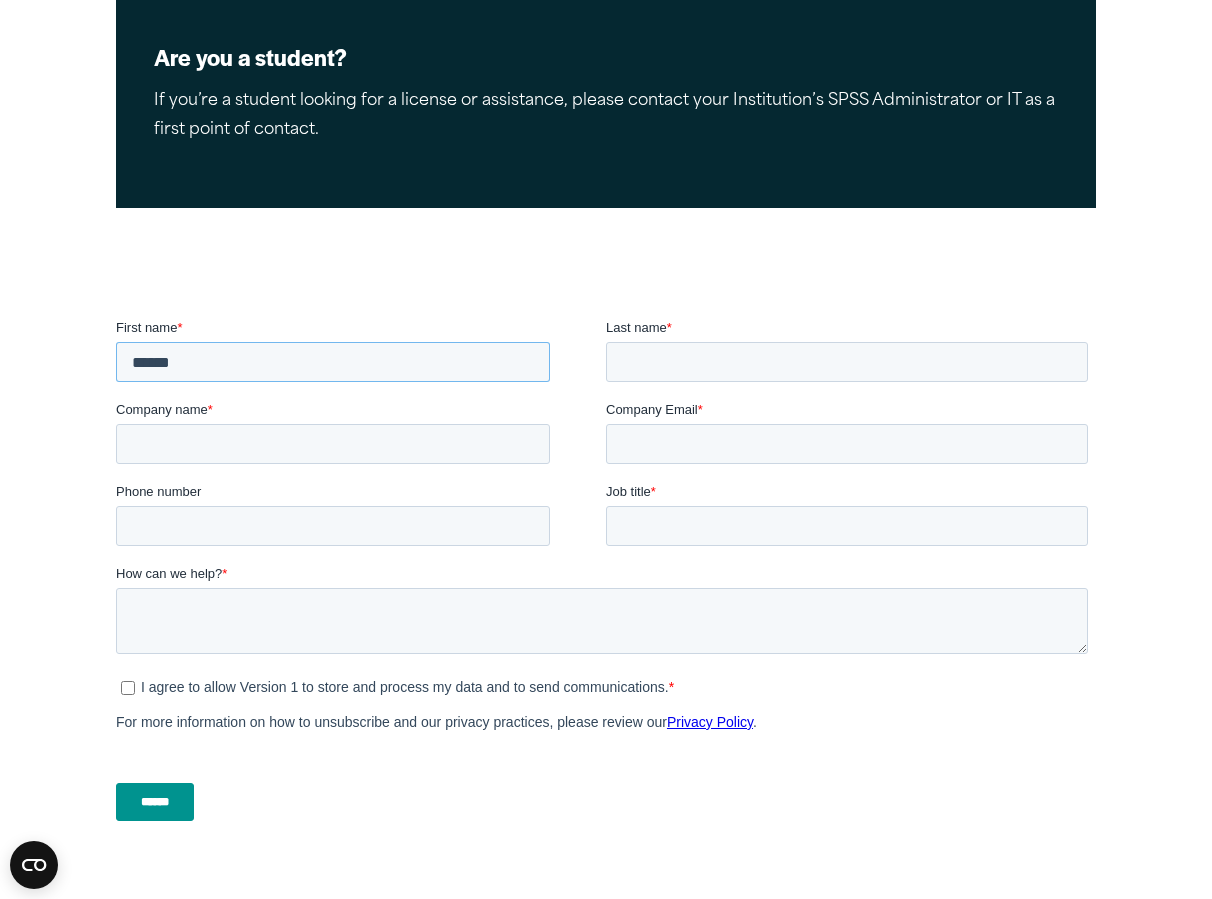 type on "******" 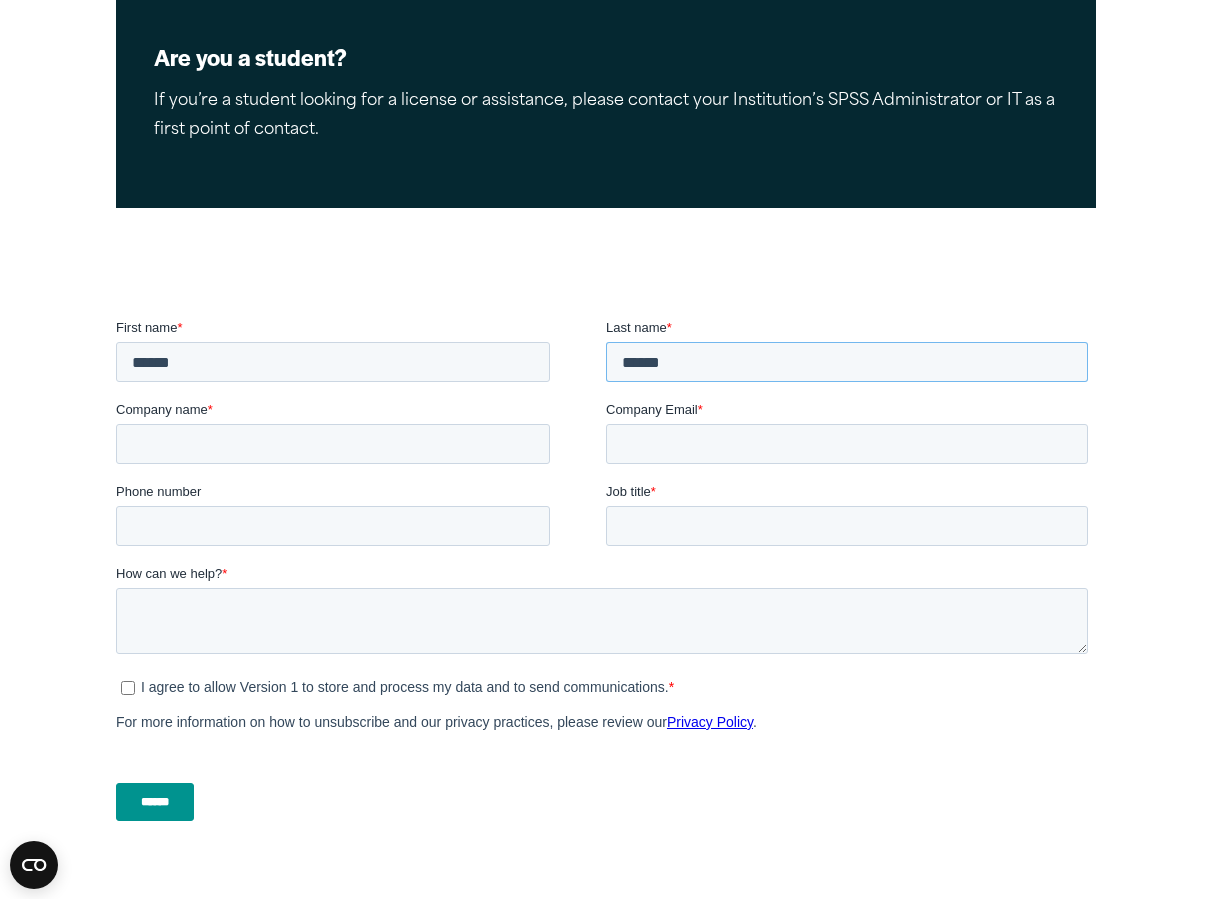 type on "******" 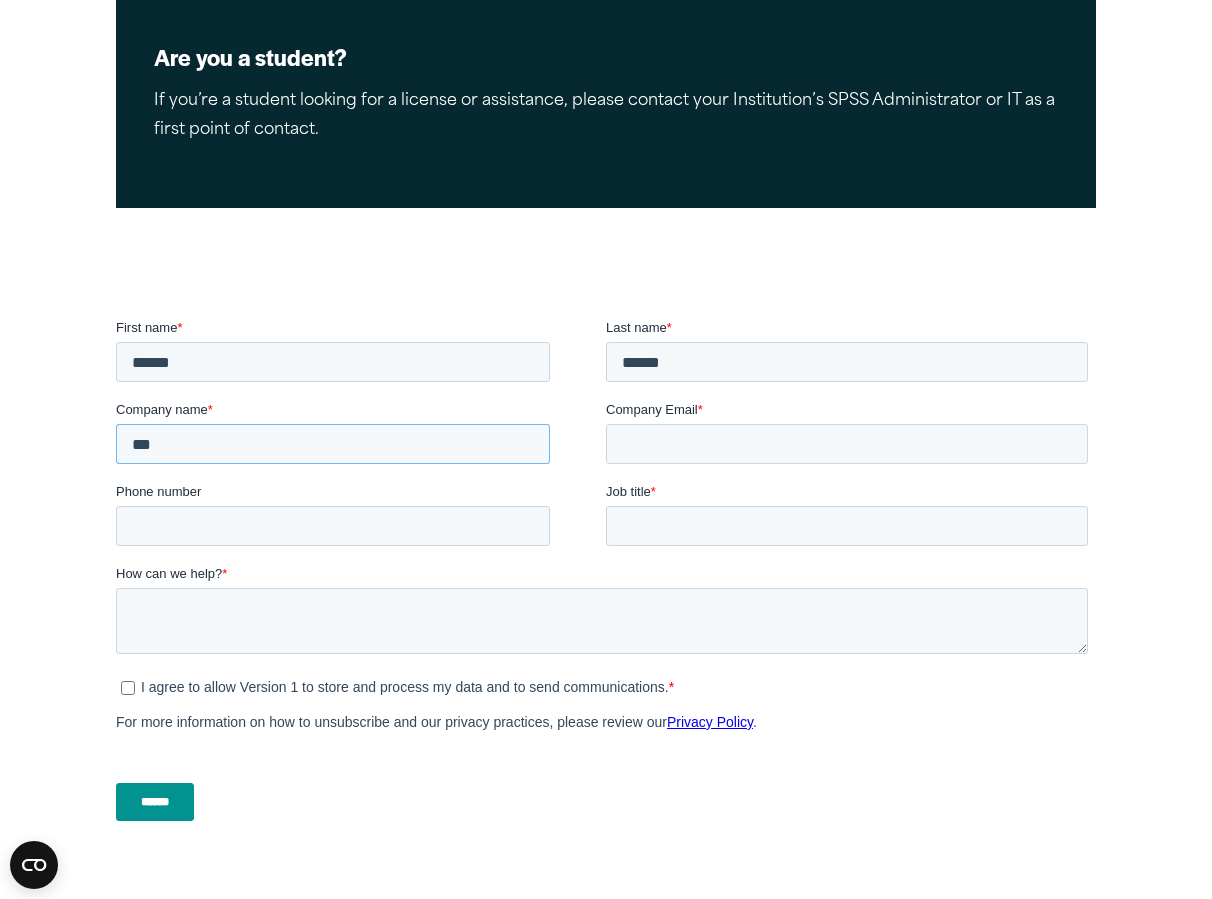 type on "***" 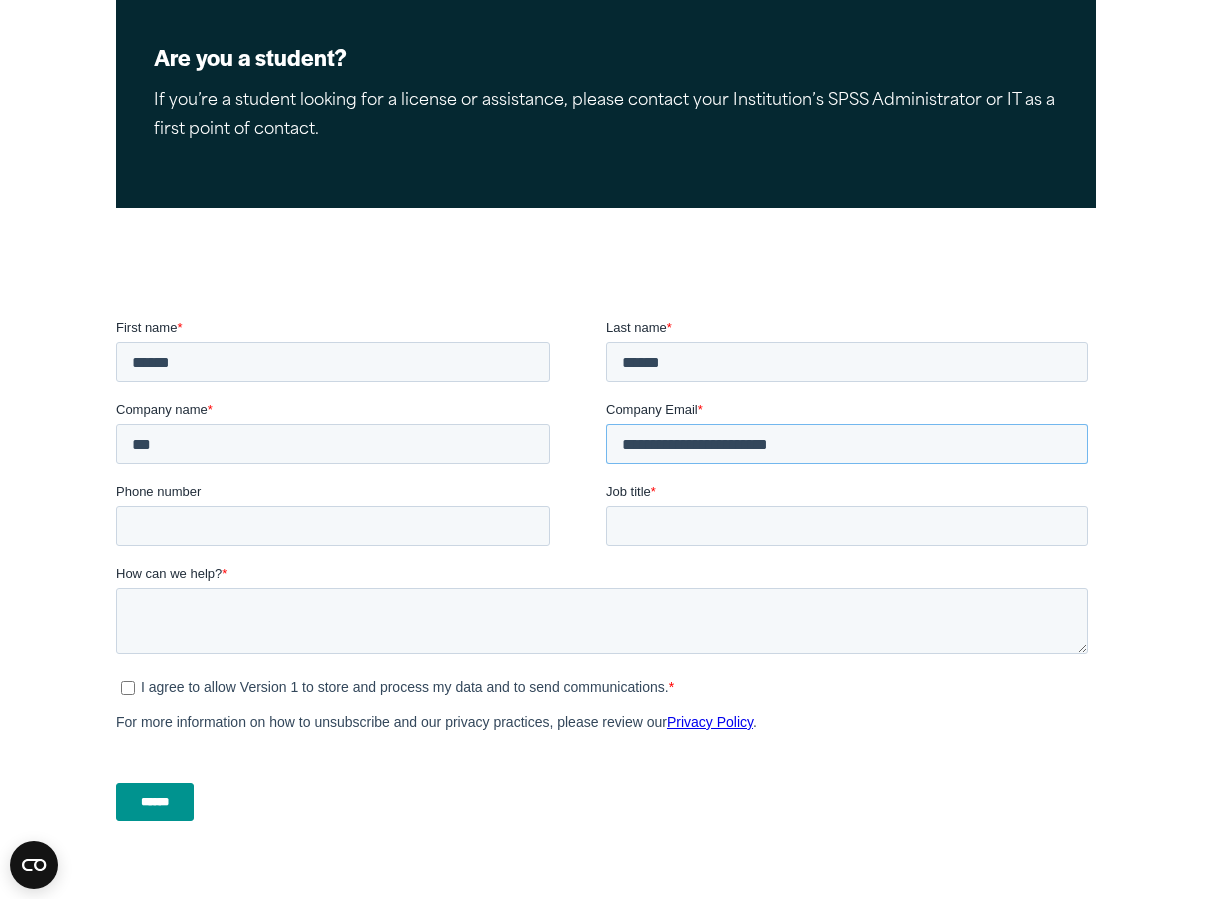 type on "**********" 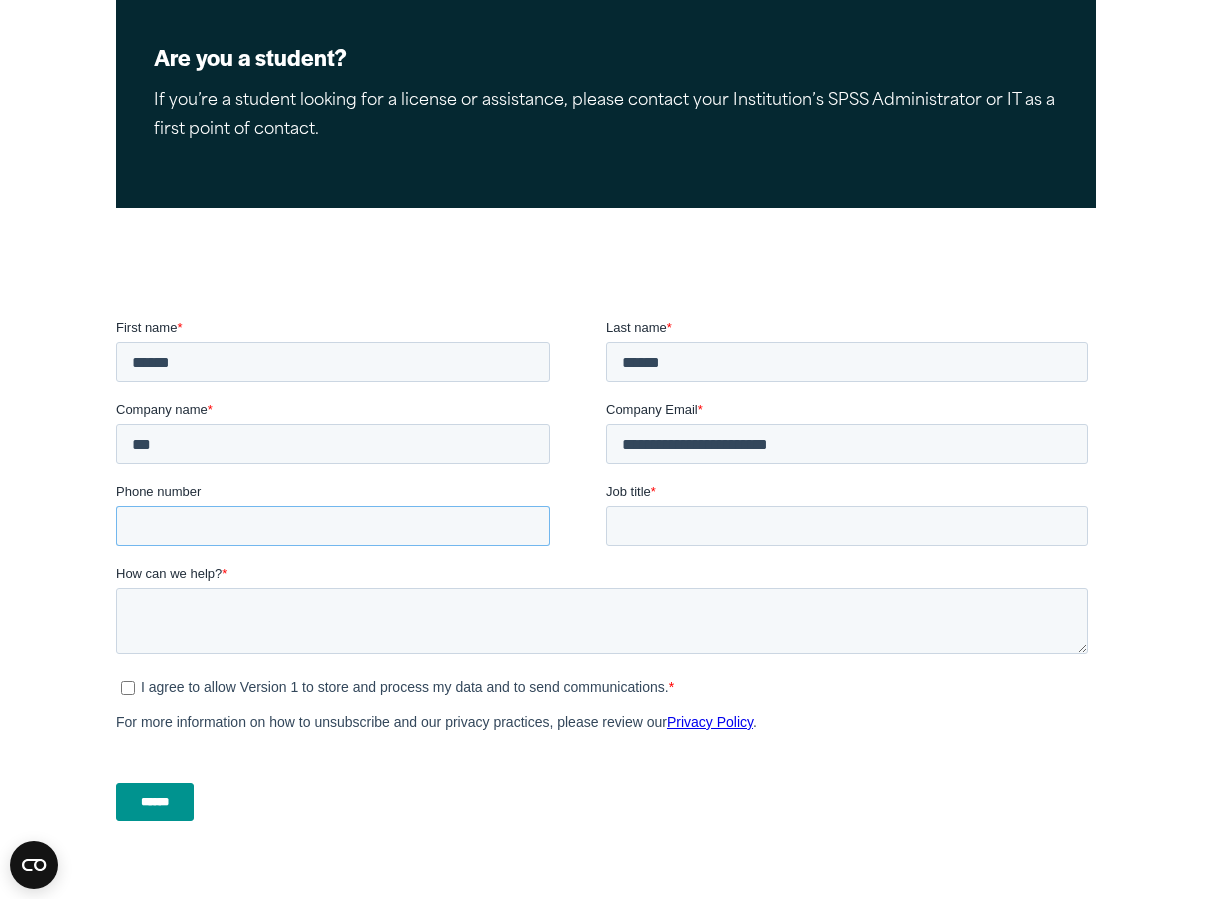 click on "Phone number" at bounding box center (333, 526) 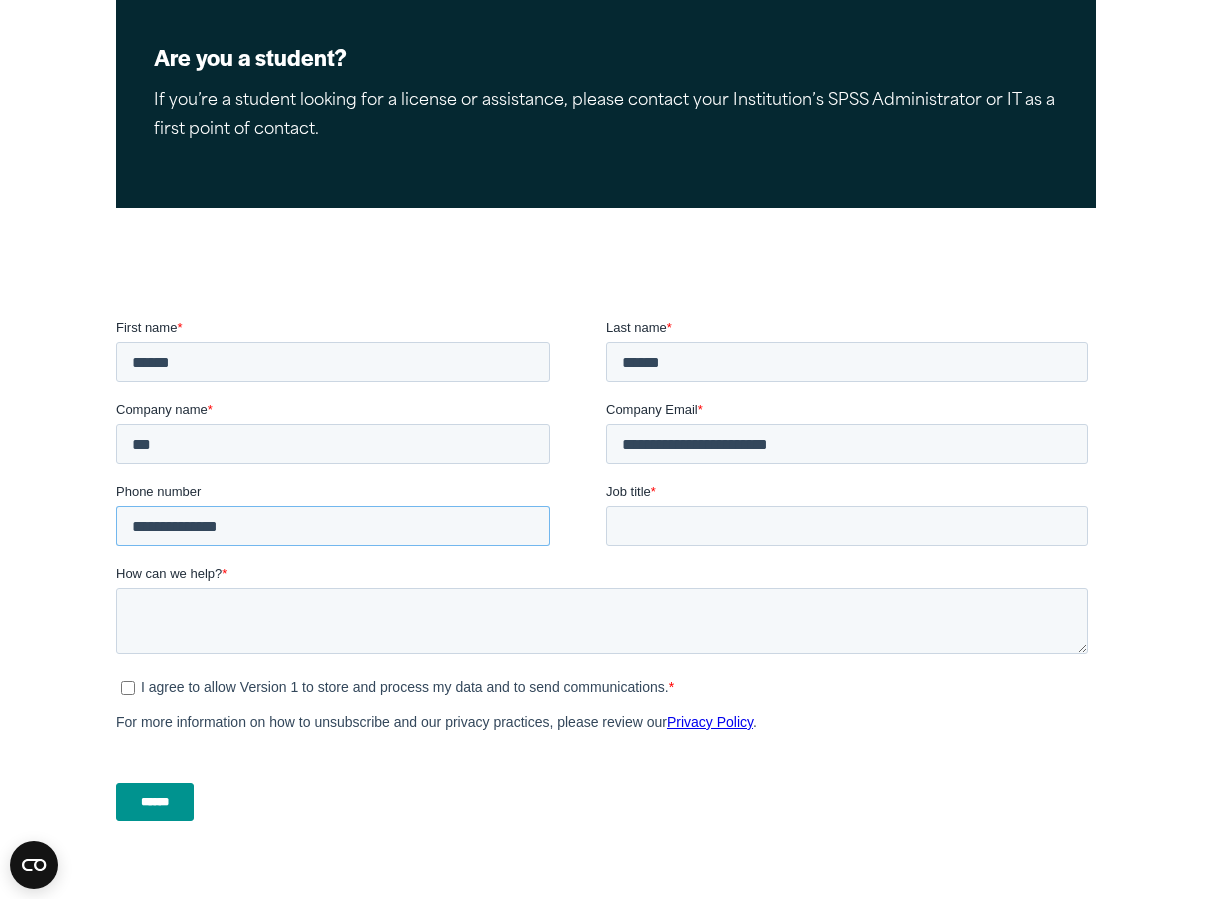 type on "**********" 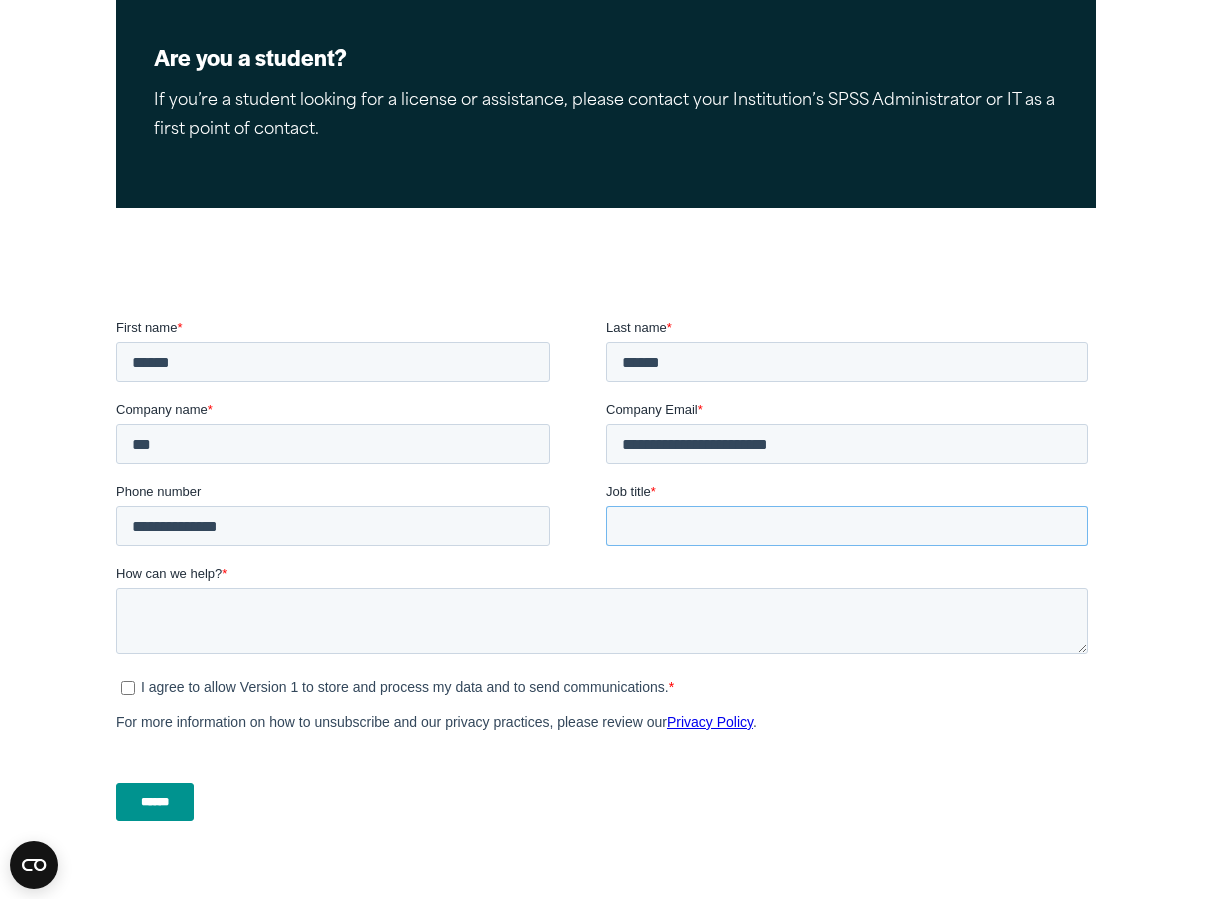 click on "Job title *" at bounding box center (847, 526) 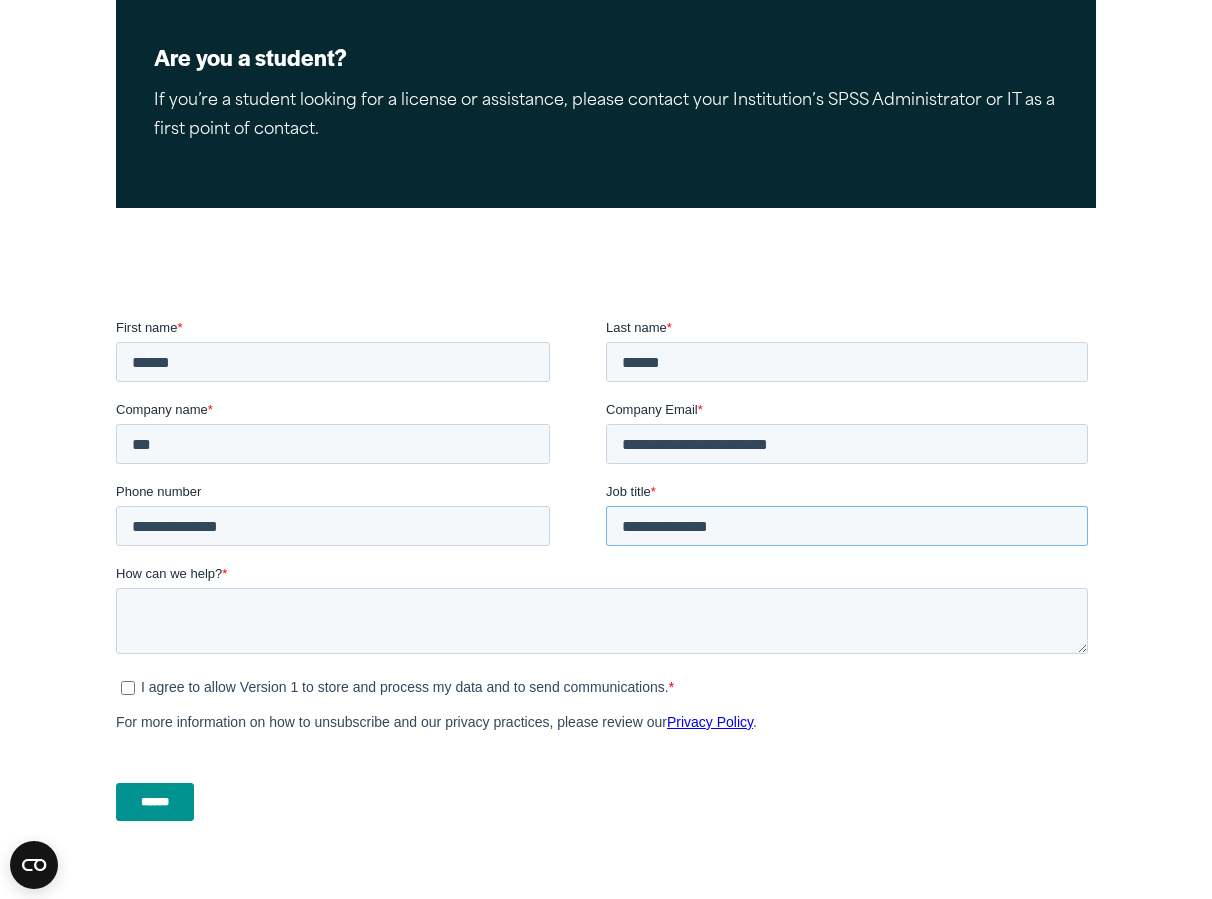 type on "**********" 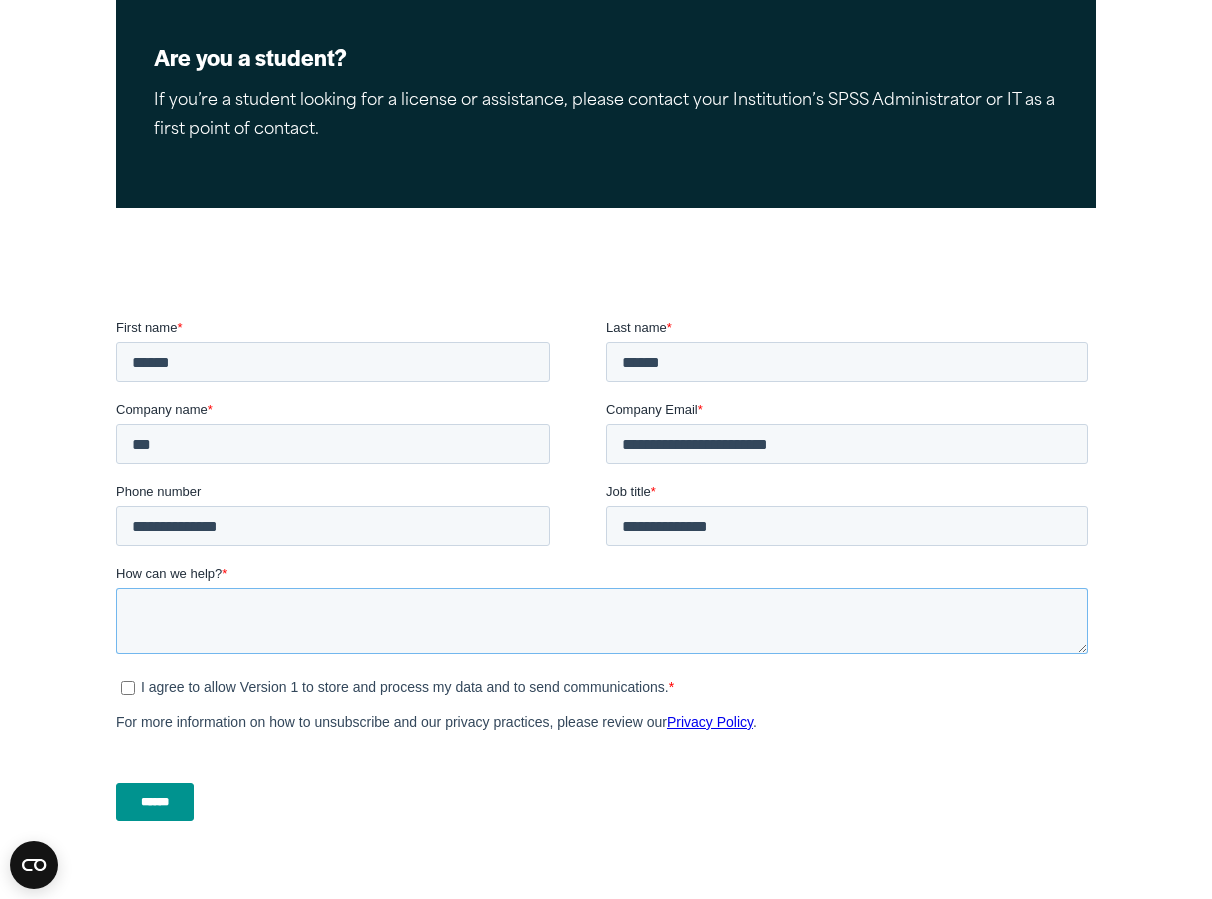 click on "How can we help? *" at bounding box center (602, 621) 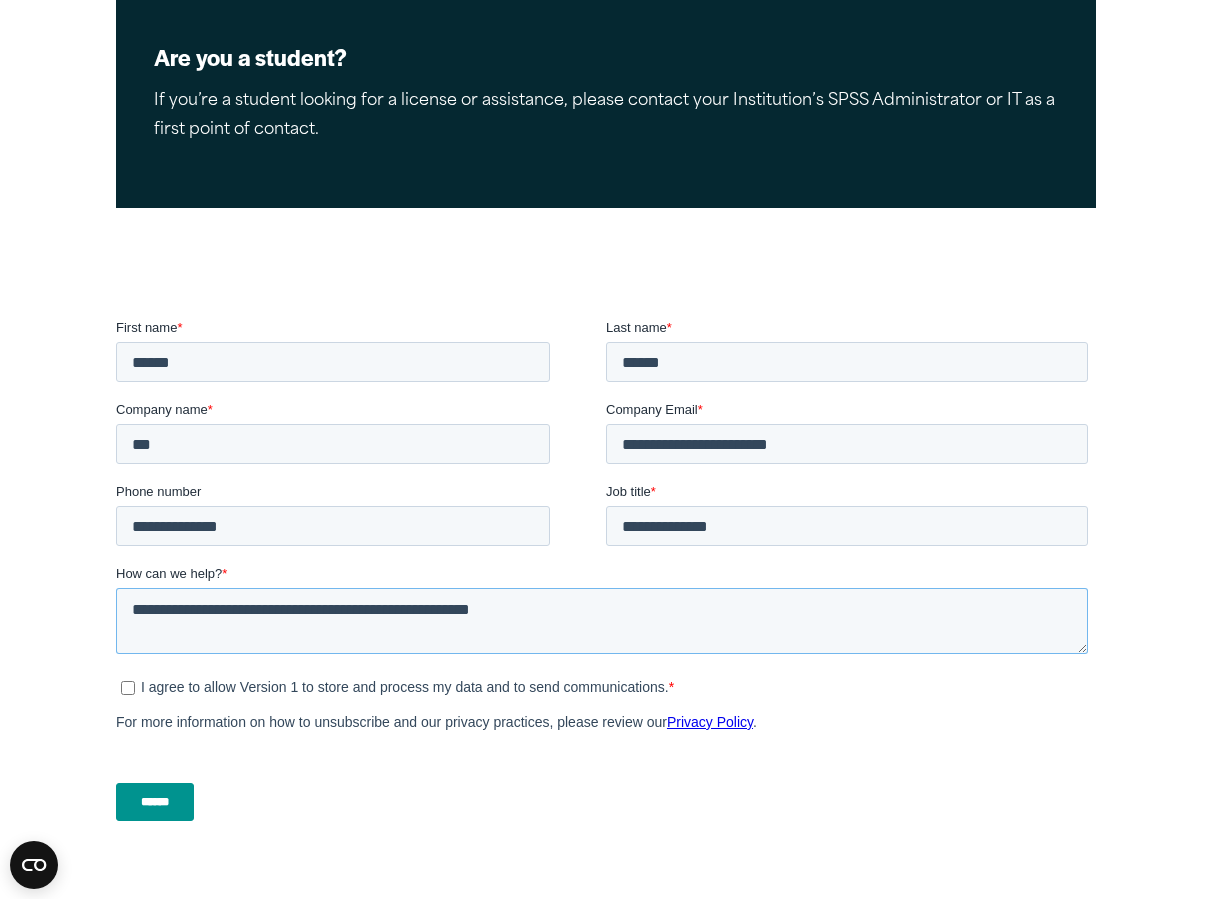 type on "**********" 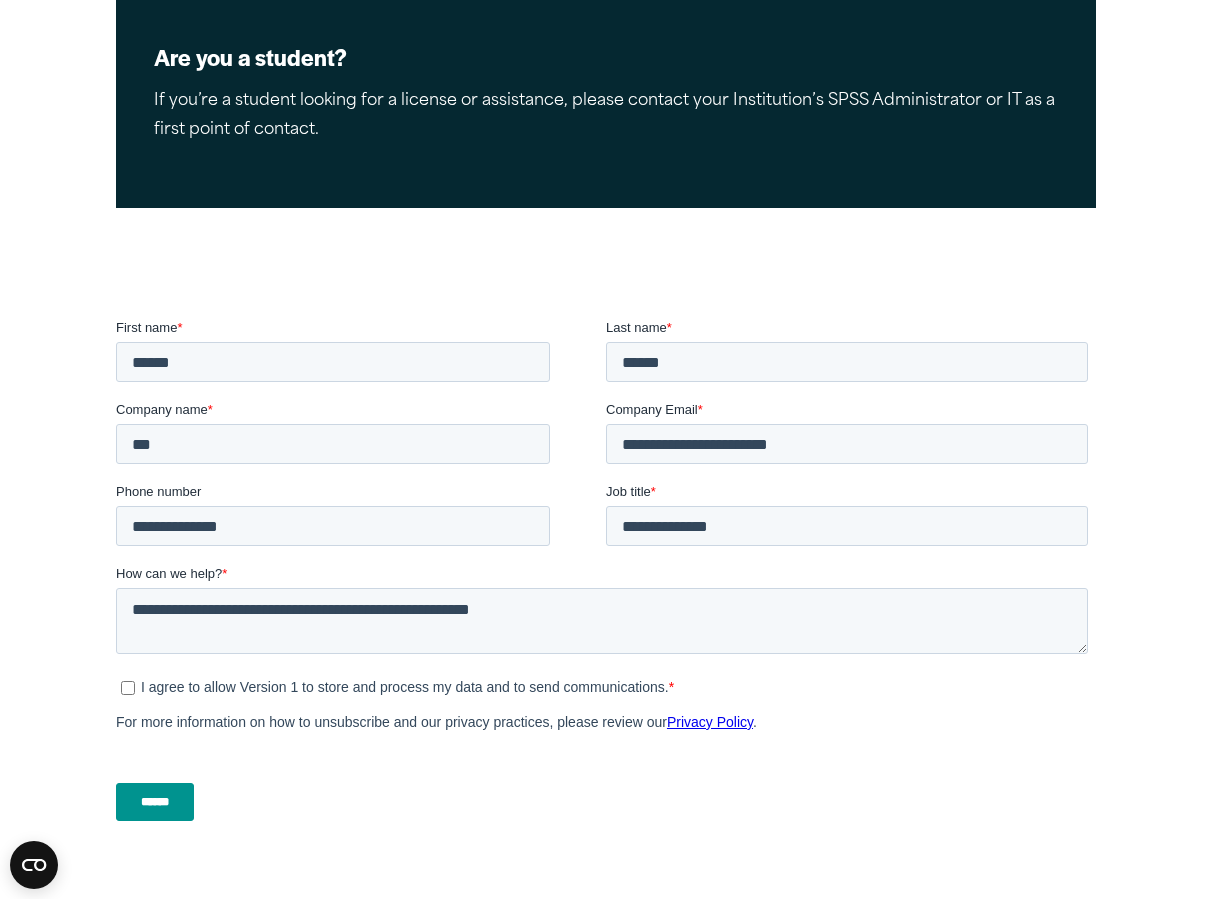 click on "******" at bounding box center [155, 802] 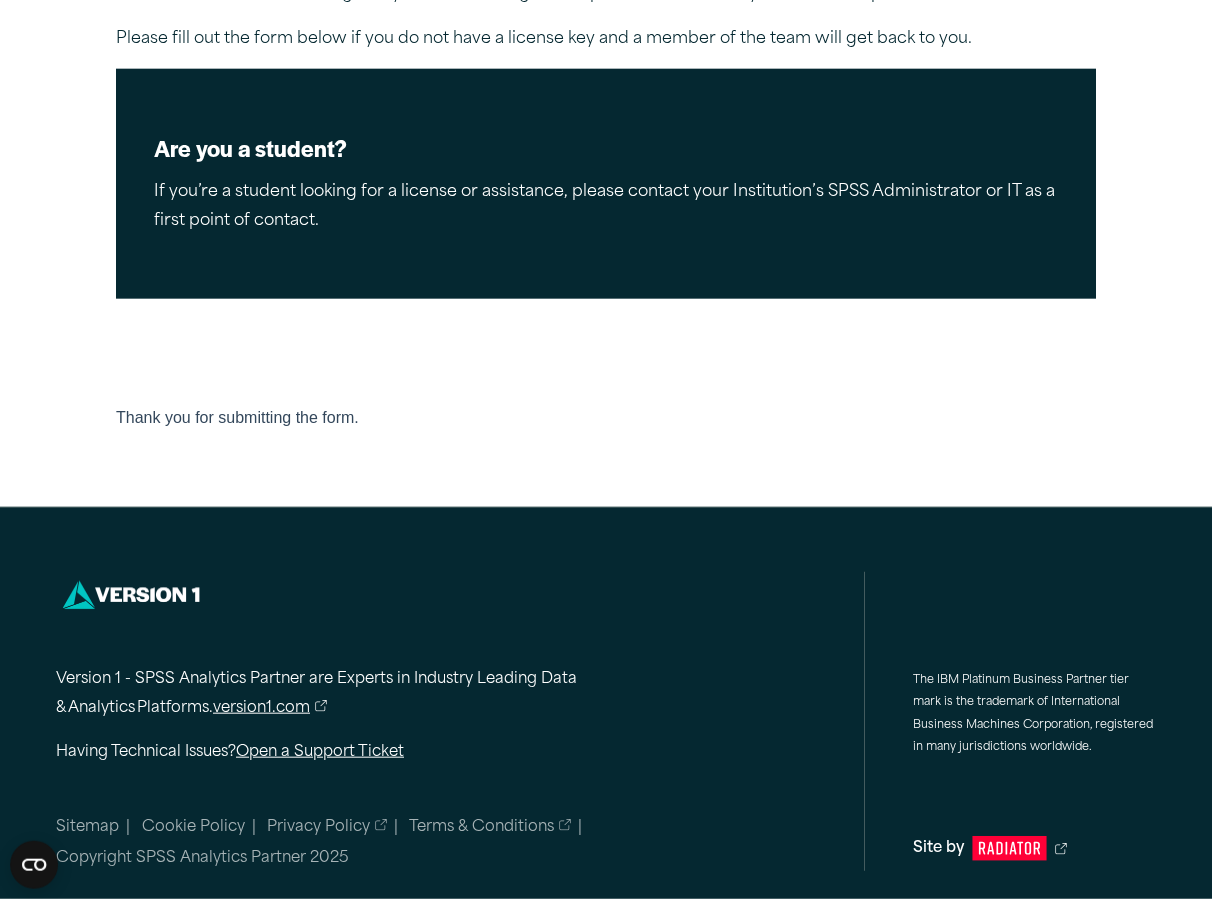scroll, scrollTop: 0, scrollLeft: 0, axis: both 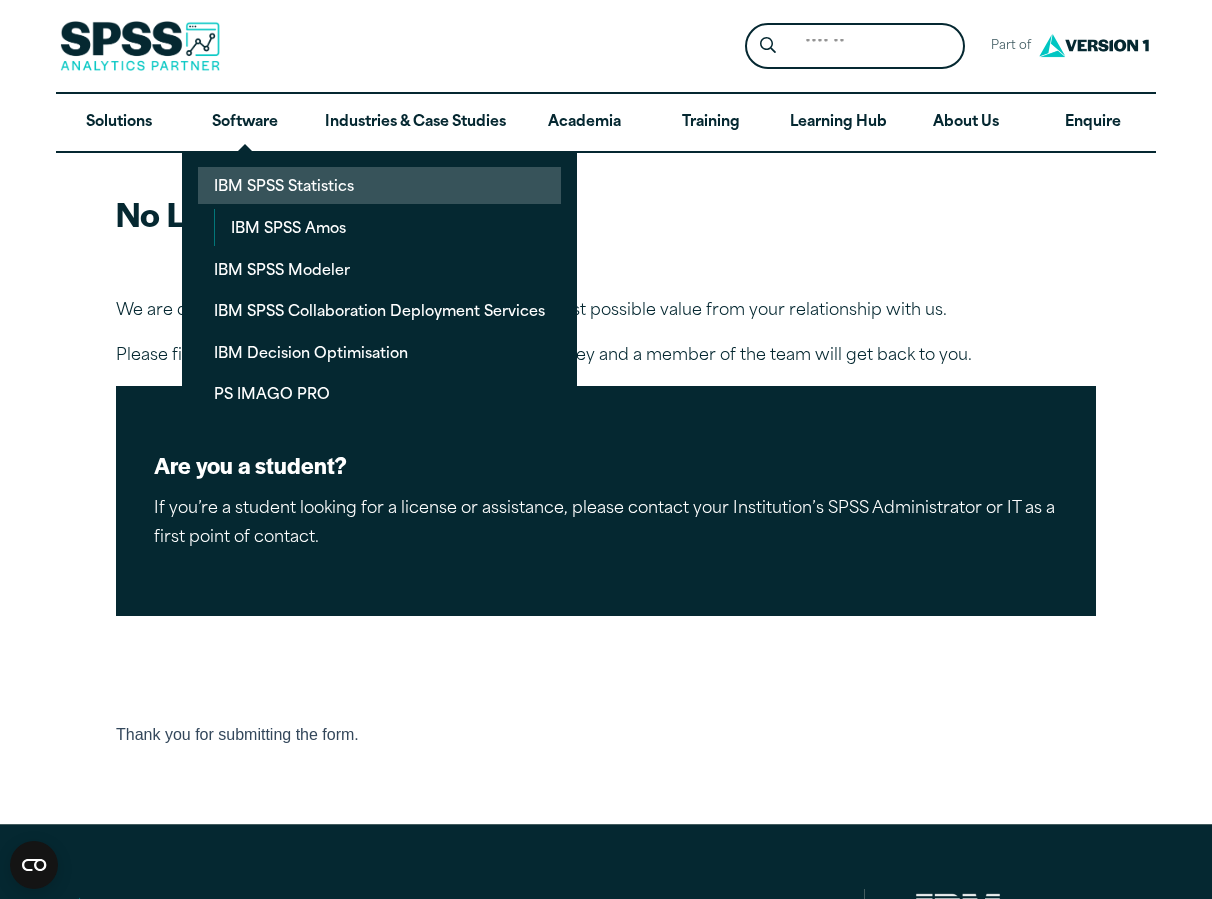 click on "IBM SPSS Statistics" at bounding box center [379, 185] 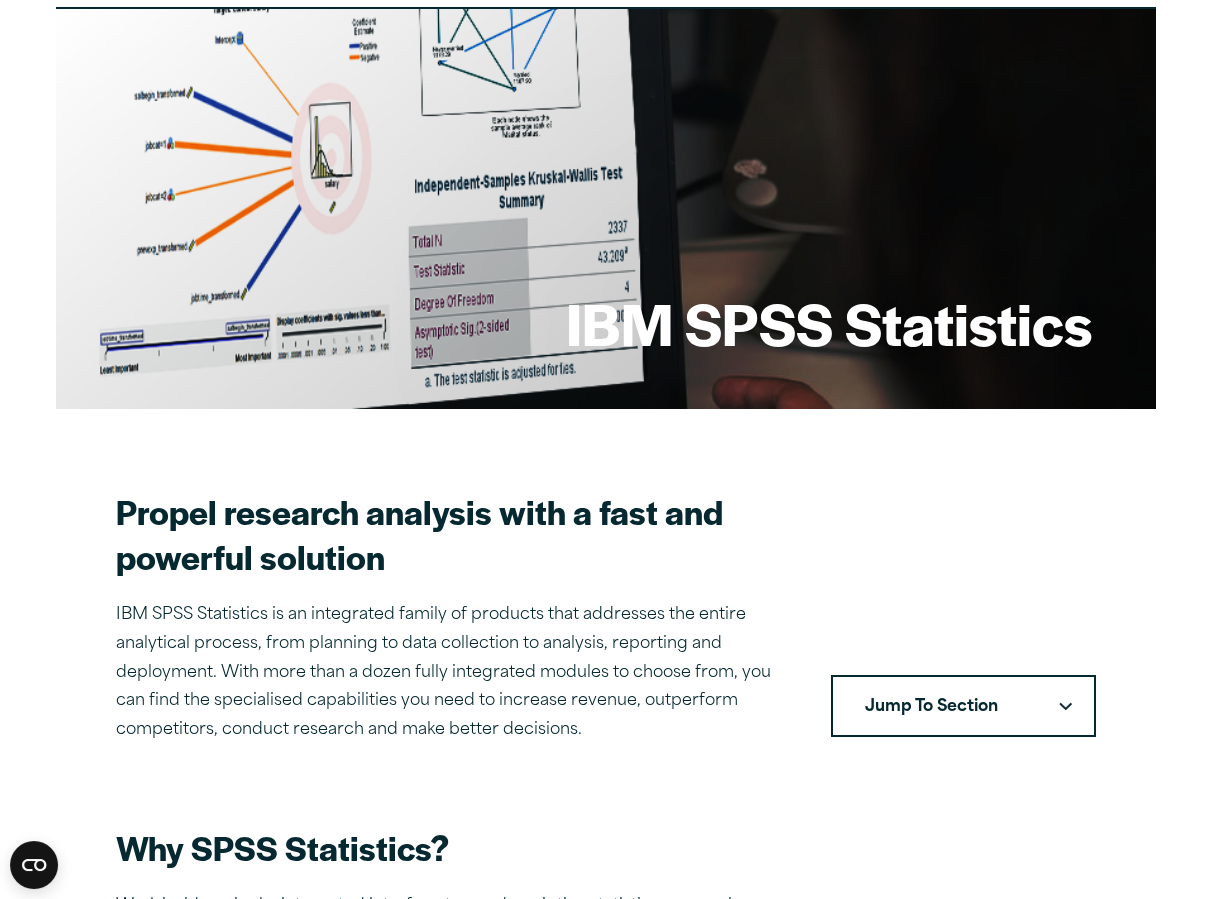 scroll, scrollTop: 0, scrollLeft: 0, axis: both 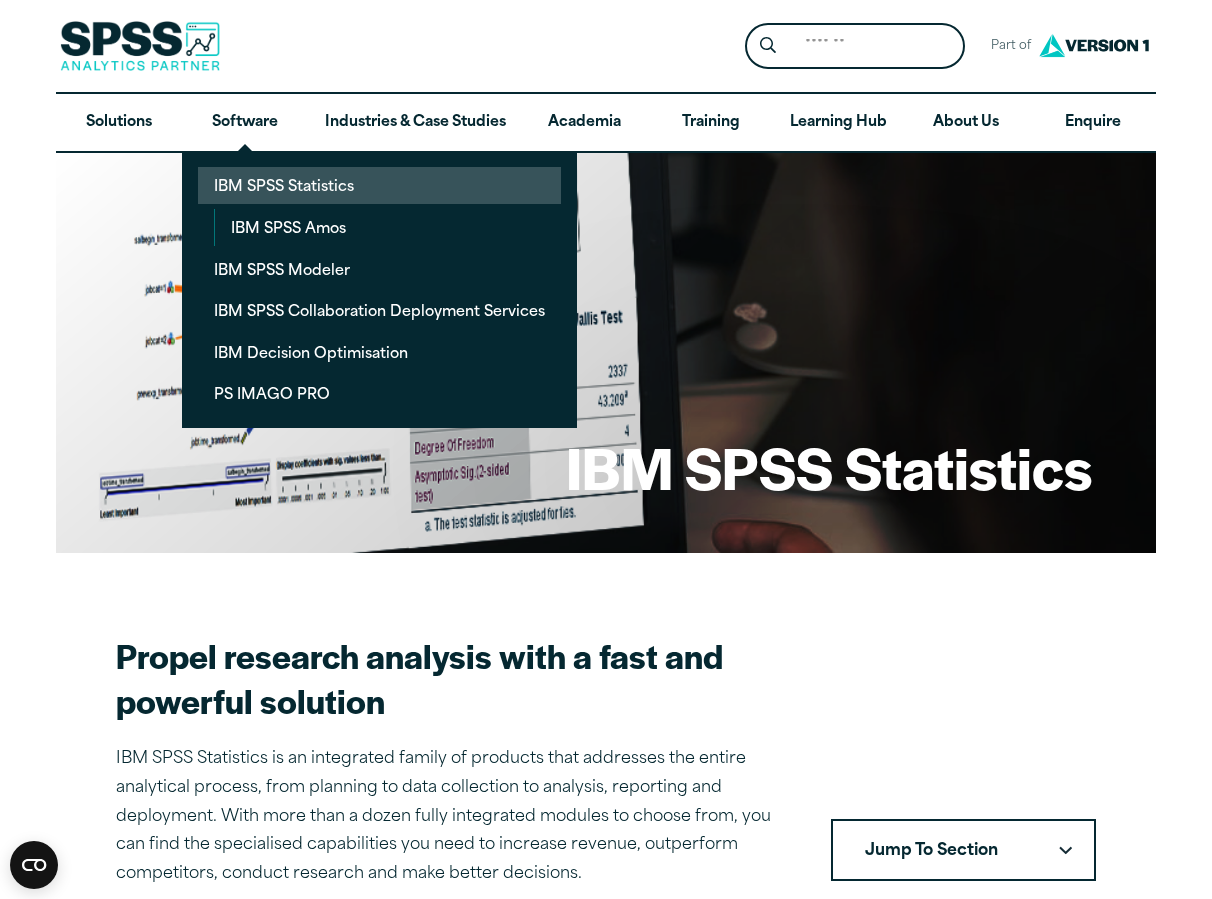 click on "IBM SPSS Statistics" at bounding box center (379, 185) 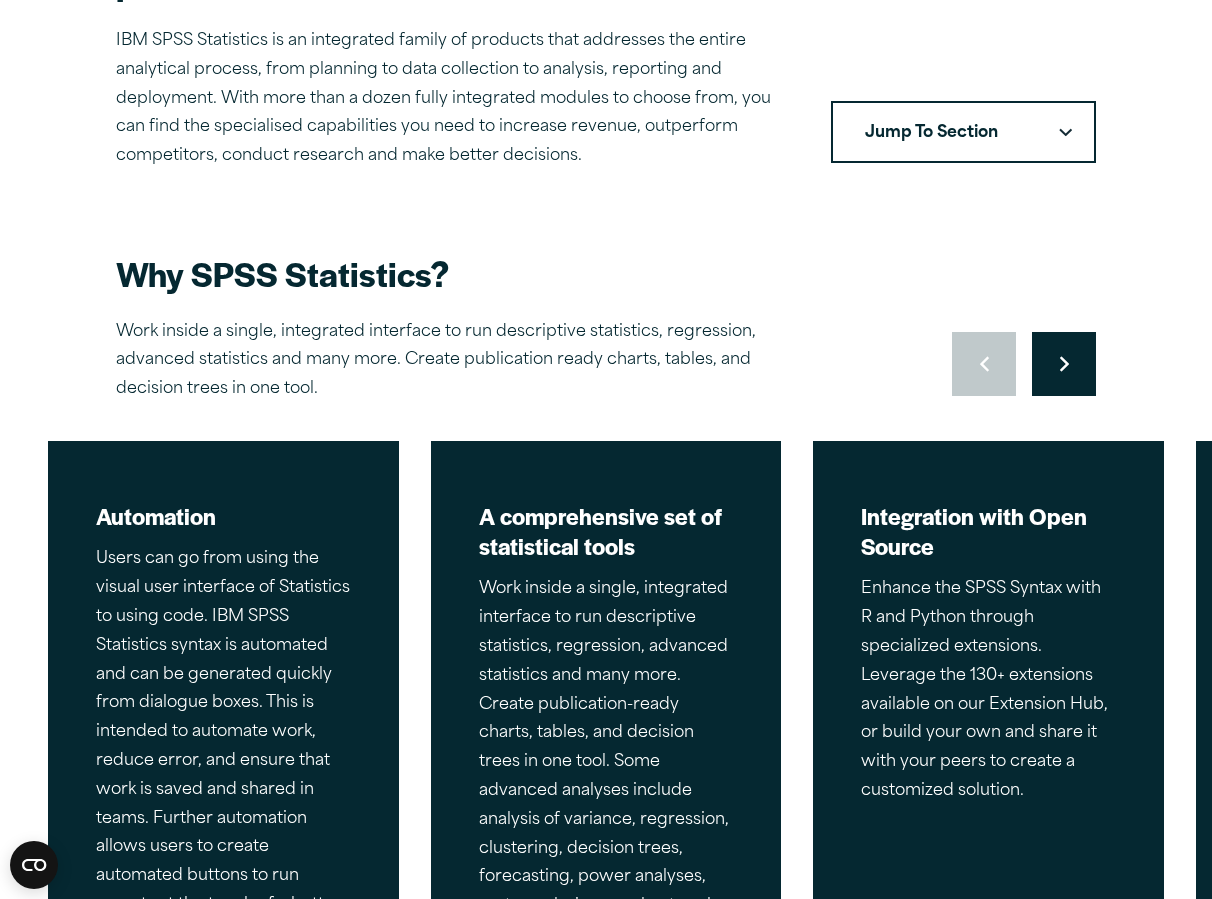 scroll, scrollTop: 0, scrollLeft: 0, axis: both 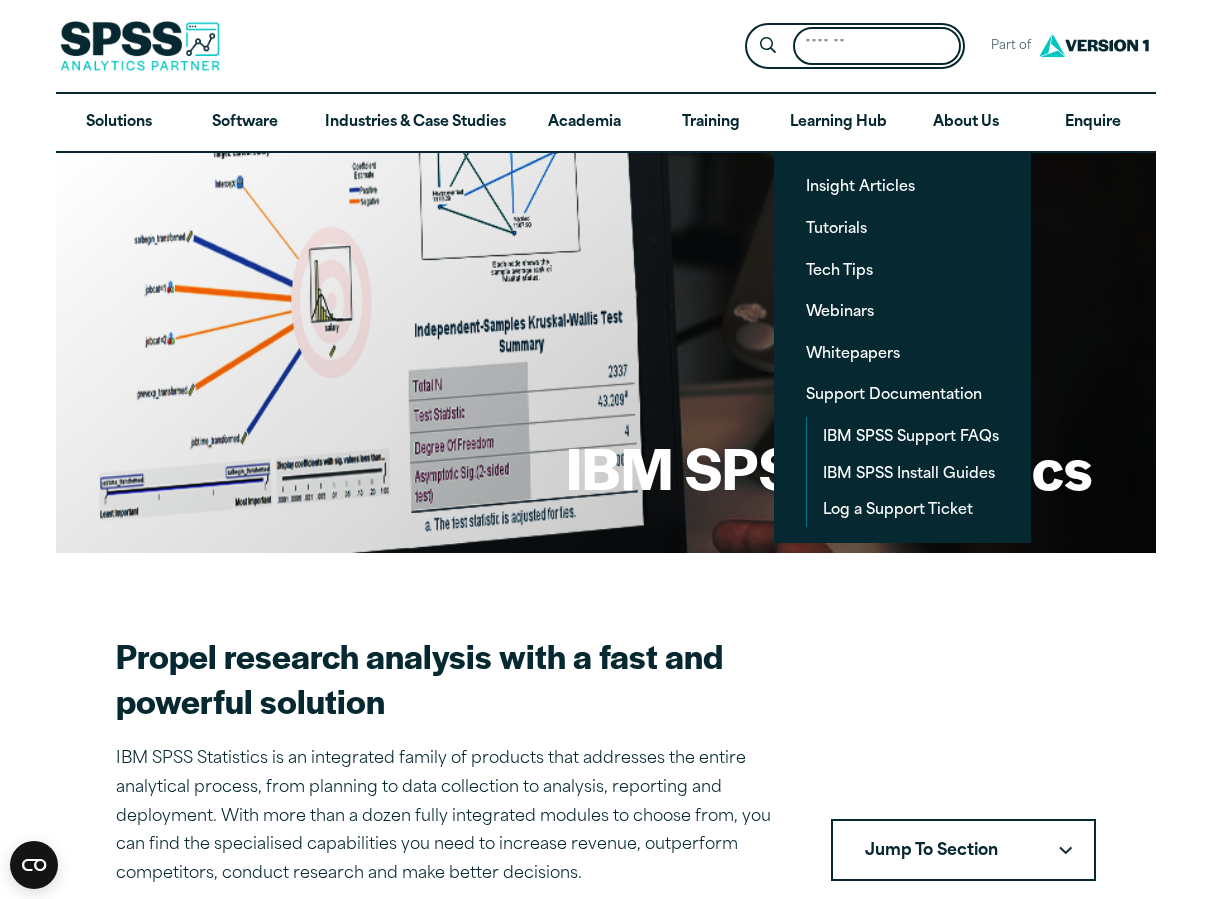 click on "Search for:" at bounding box center (877, 46) 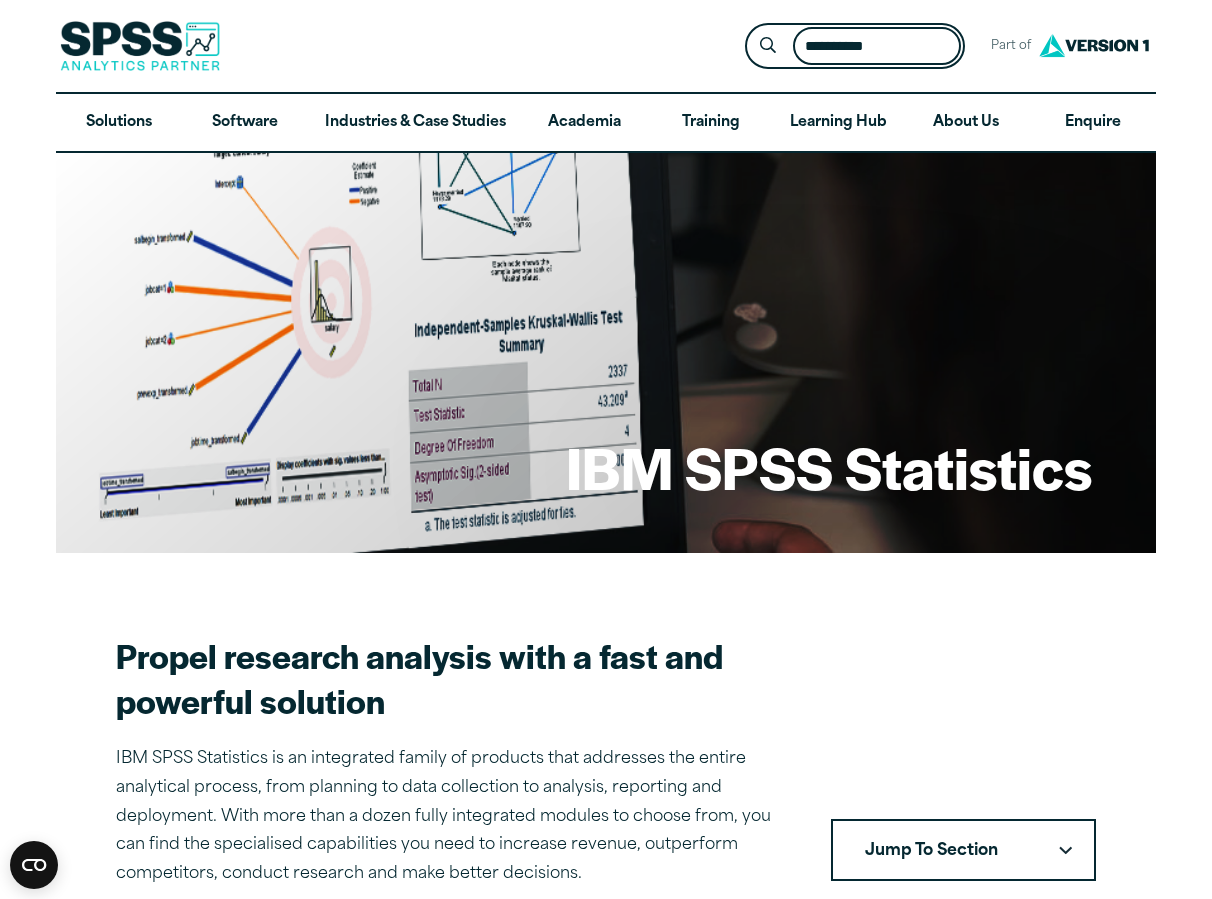 type on "**********" 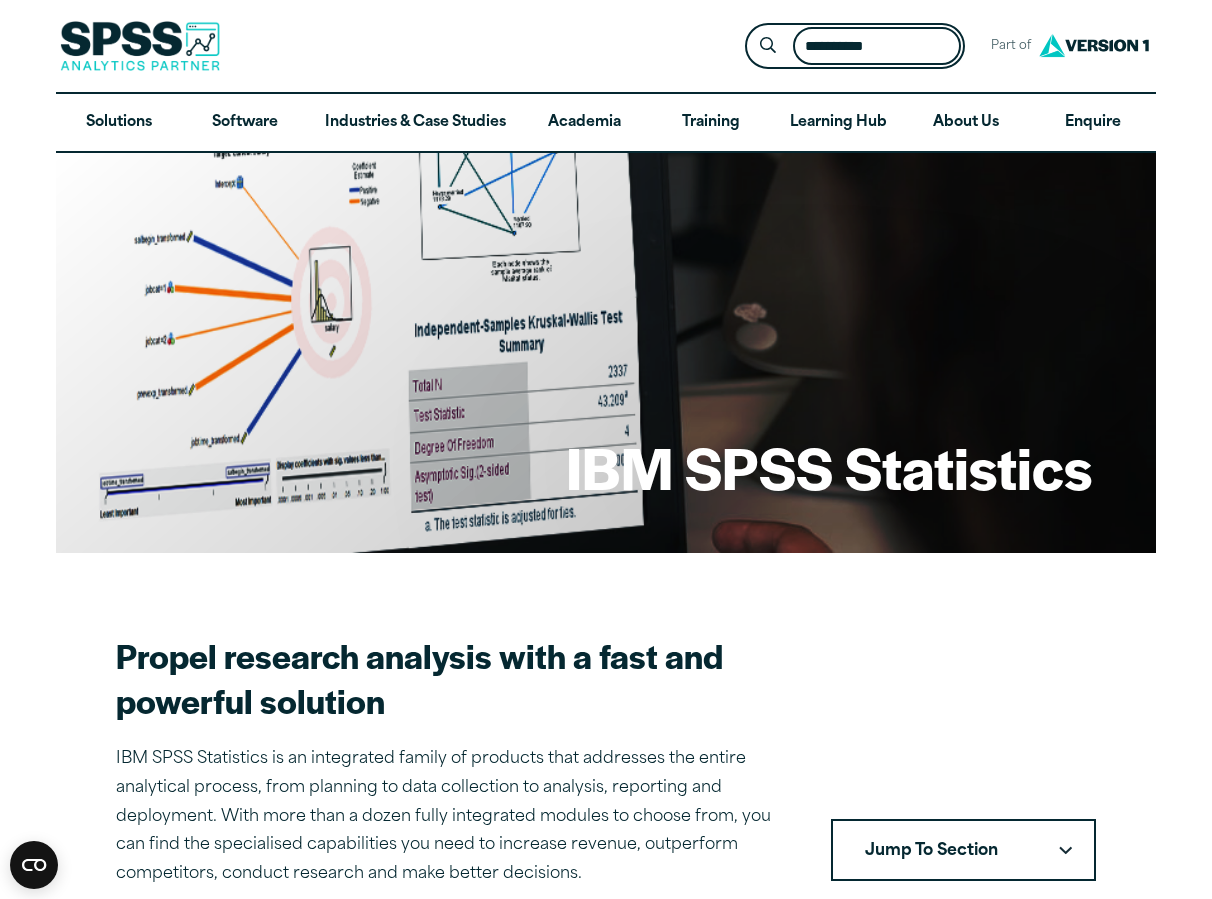 click on "Submit Site Search" at bounding box center (768, 46) 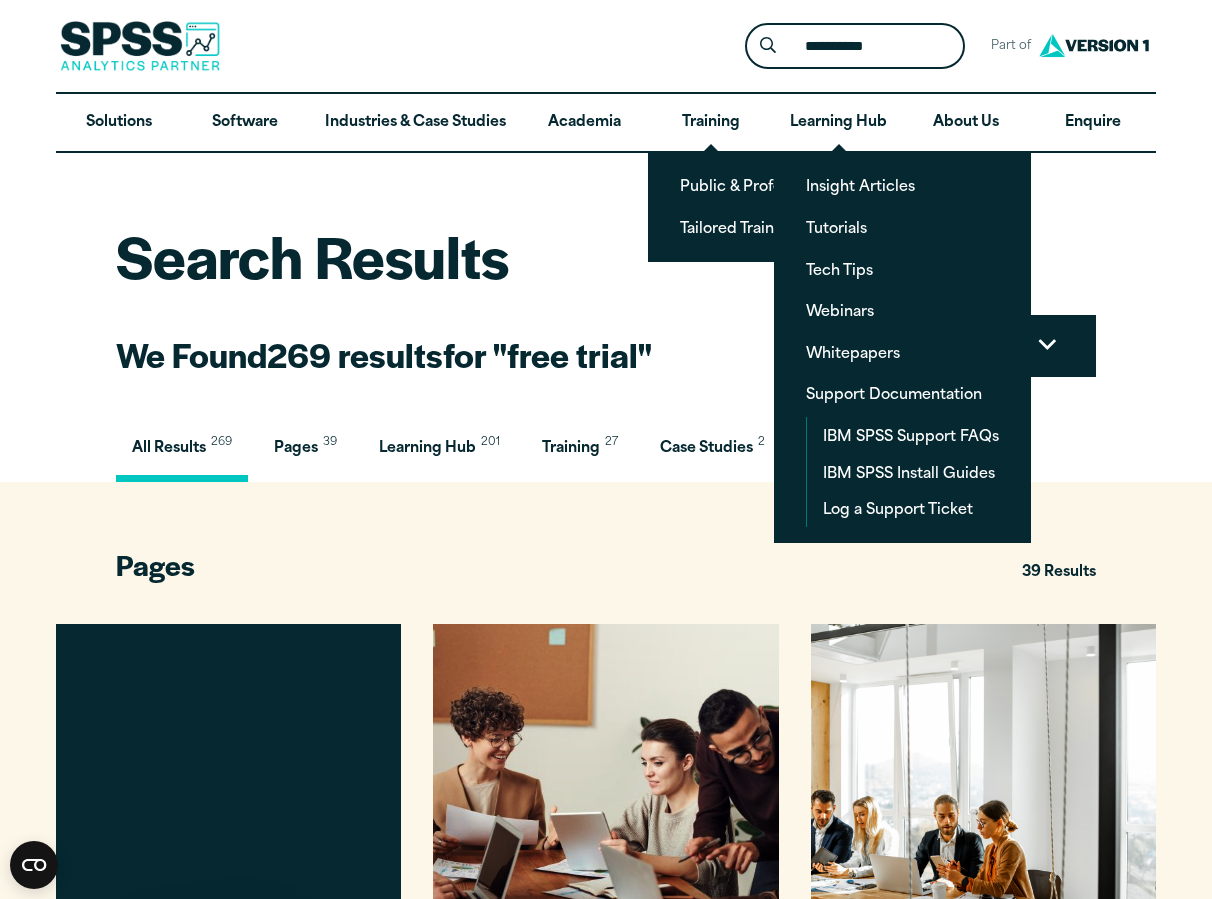 scroll, scrollTop: 612, scrollLeft: 0, axis: vertical 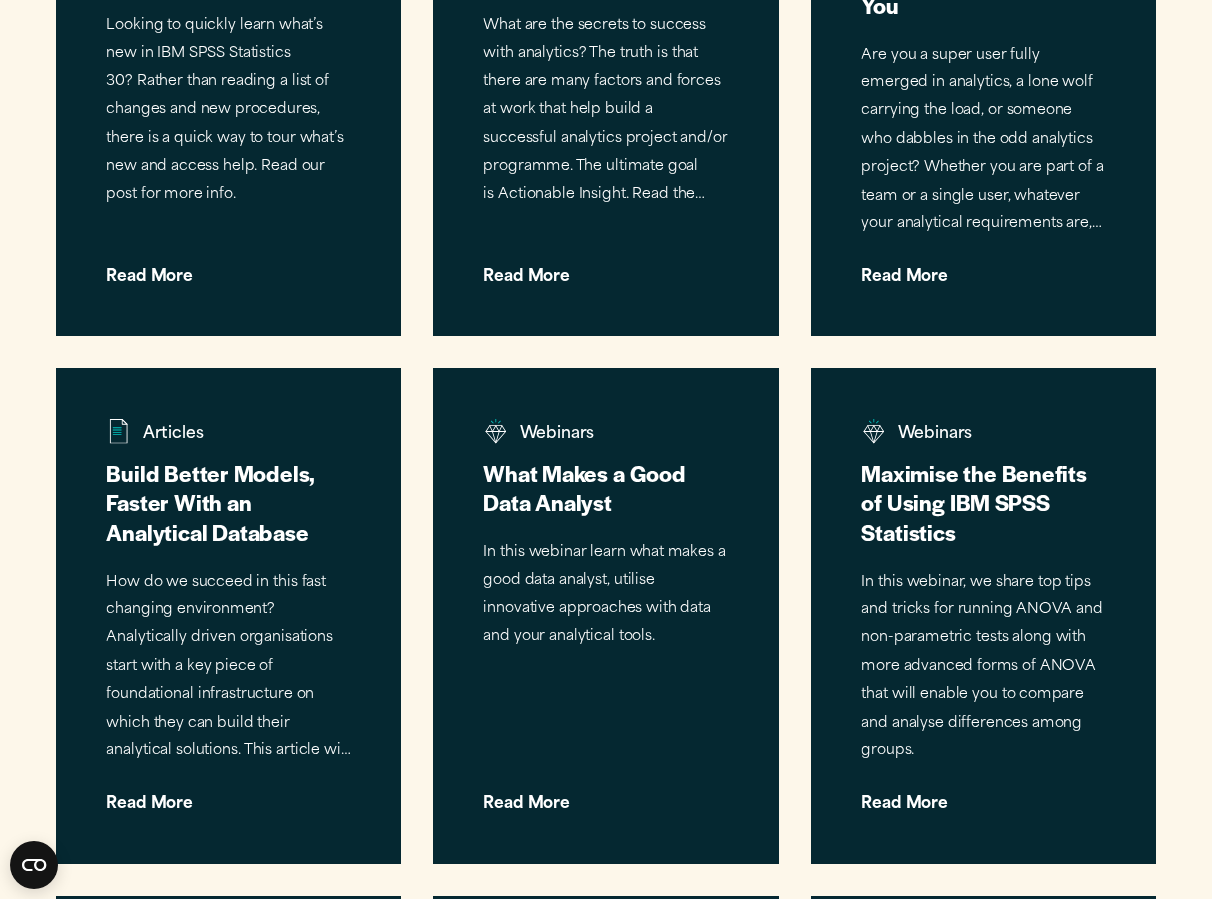 click on "Pages   39 Results
Version 1 and SPSS FAQs
Seasonal Discounts – Training
PS Imago Pro
Solutions
Academic APAD Solutions
Commercial Academic Applications
Training Discounts
About Us
Buy SPSS Solutions
Customer Analytics
SPSS Software
IBM SPSS Statistics
Telecommunications
Industries & Case Studies
Training
Academia
Learning Hub
Home
Not-For-Profit" at bounding box center (606, 16664) 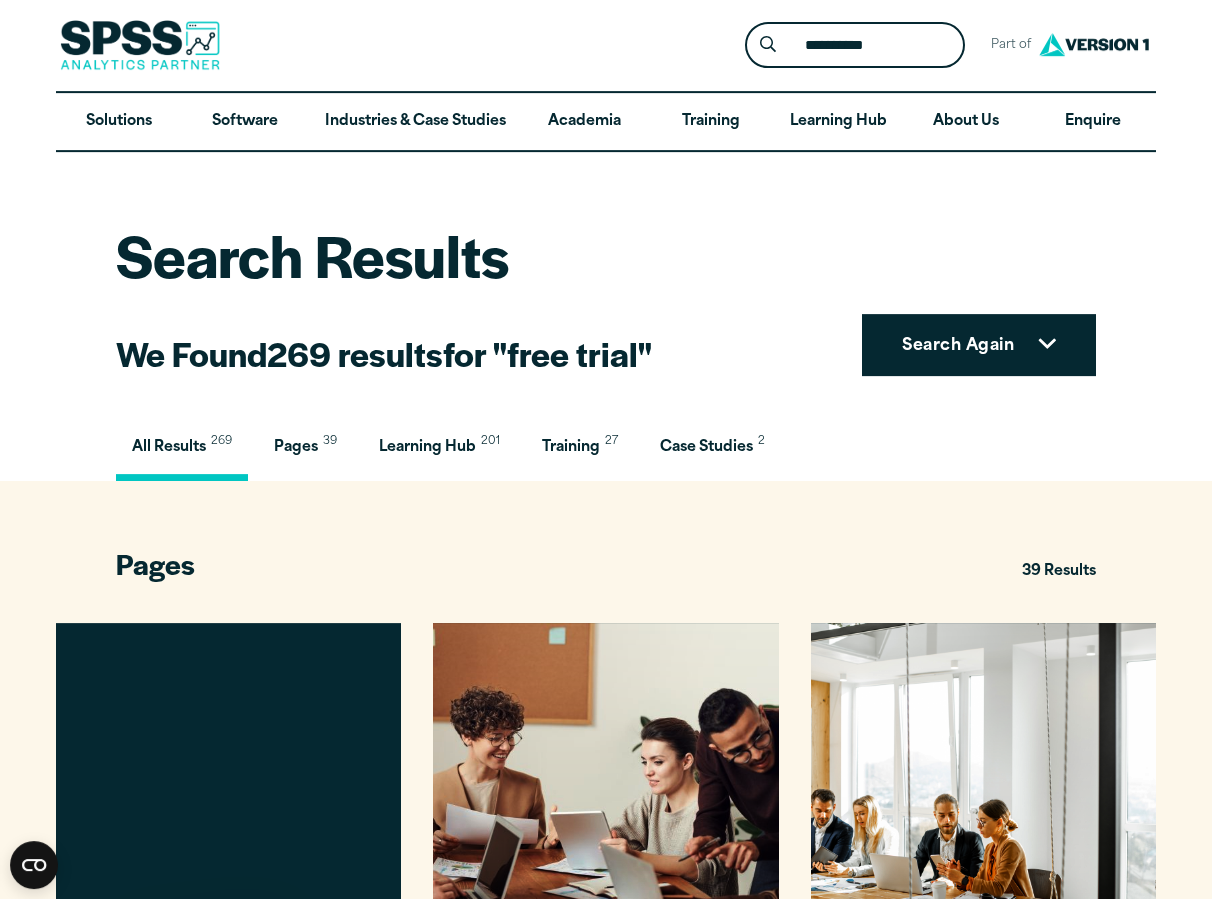 scroll, scrollTop: 0, scrollLeft: 0, axis: both 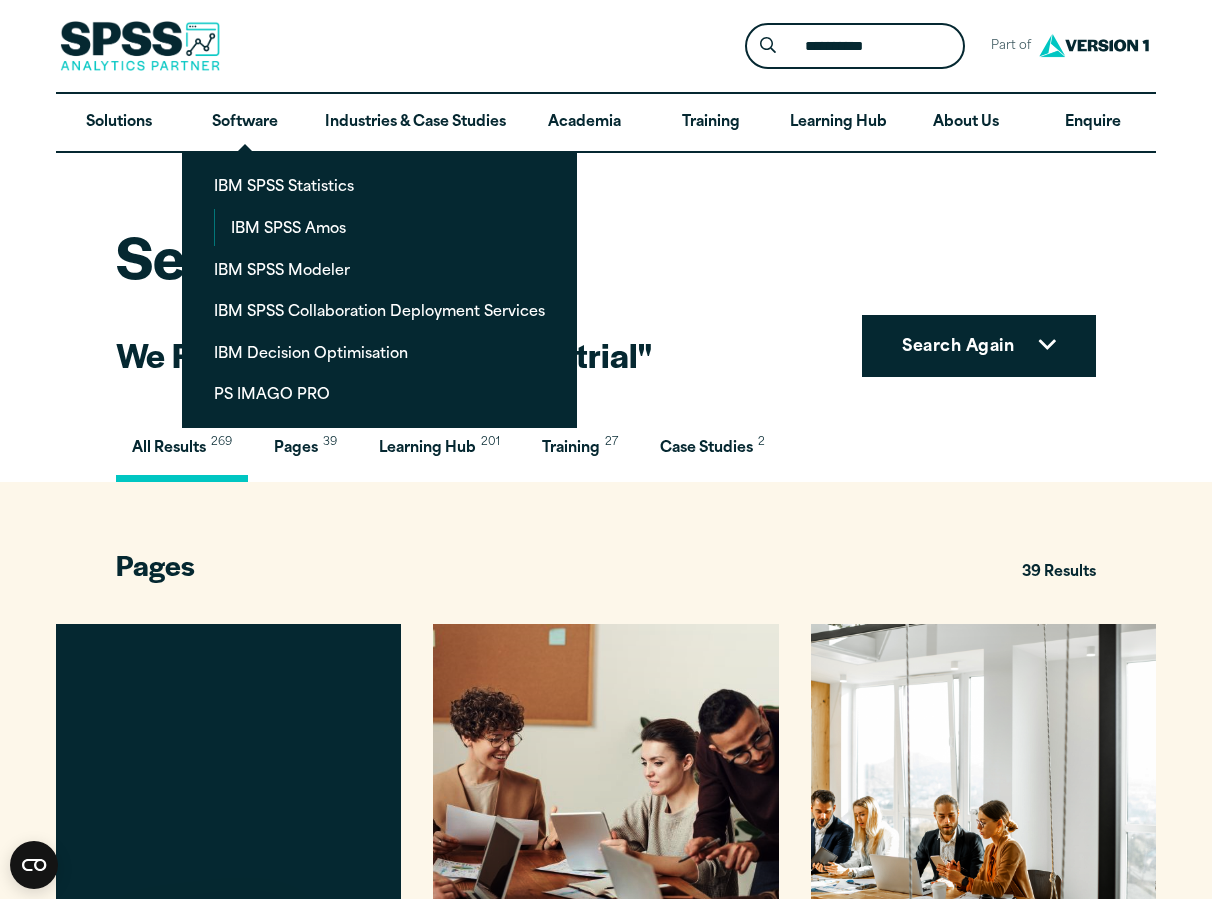 click on "All Results
269
Pages
39
Learning Hub
201
Training
27
Case Studies
2" at bounding box center [606, 453] 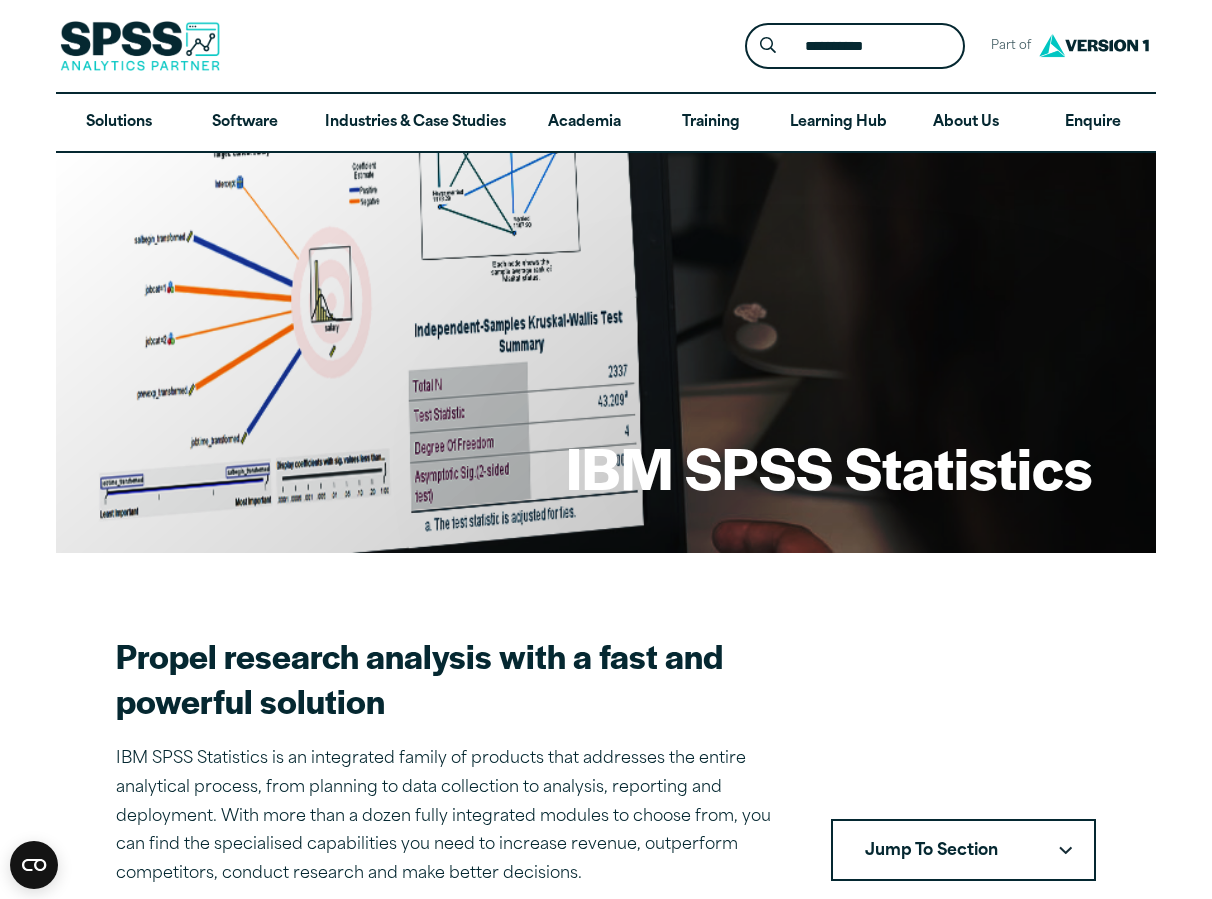 scroll, scrollTop: 0, scrollLeft: 0, axis: both 